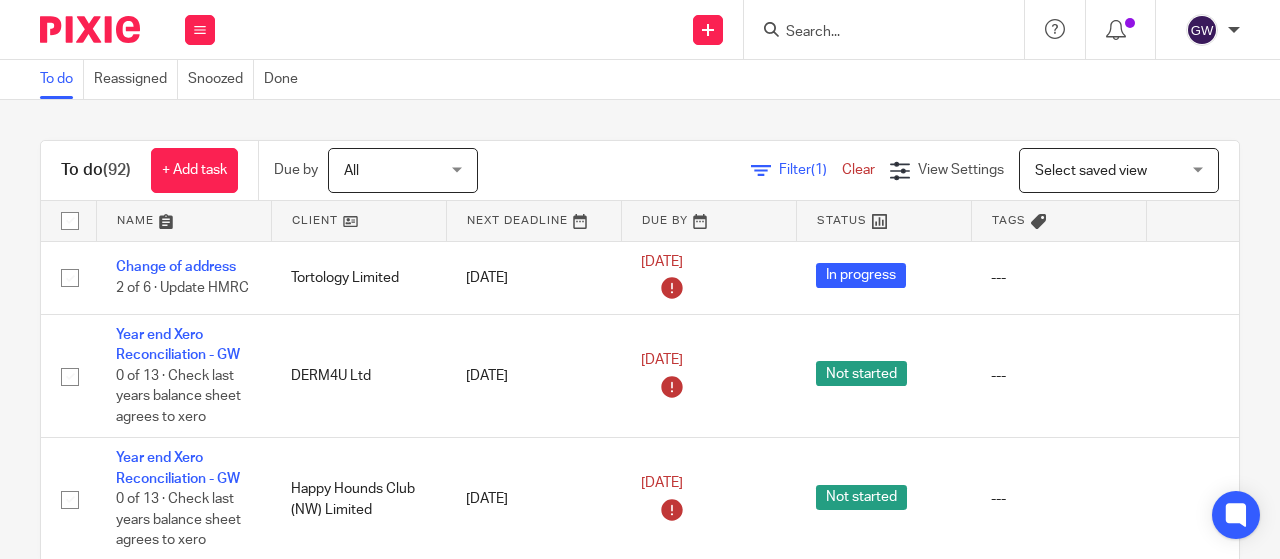 scroll, scrollTop: 0, scrollLeft: 0, axis: both 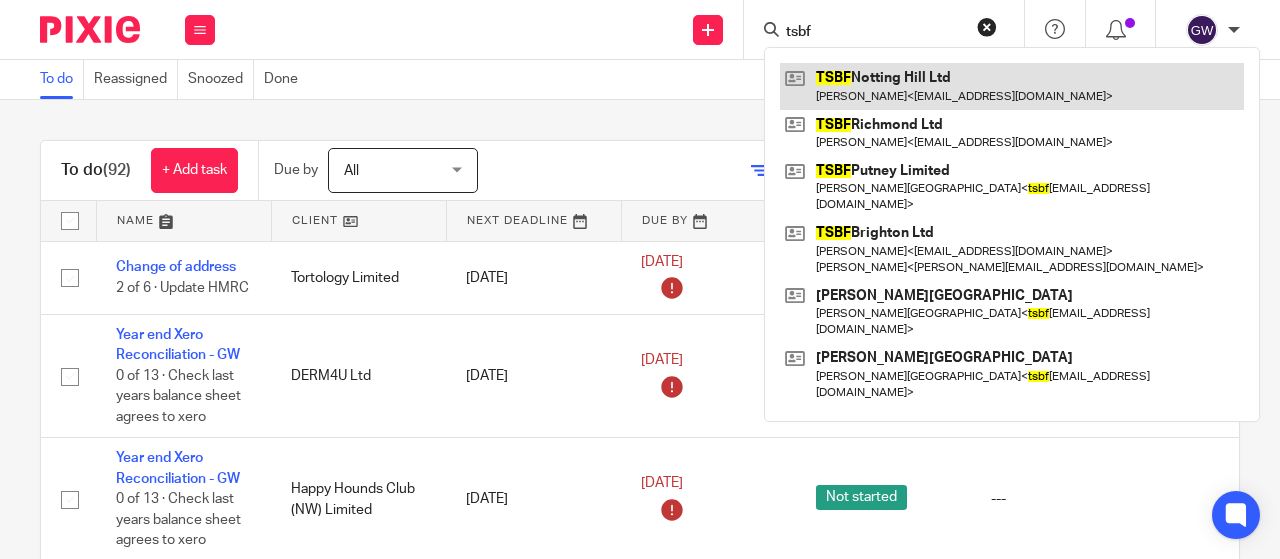 type on "tsbf" 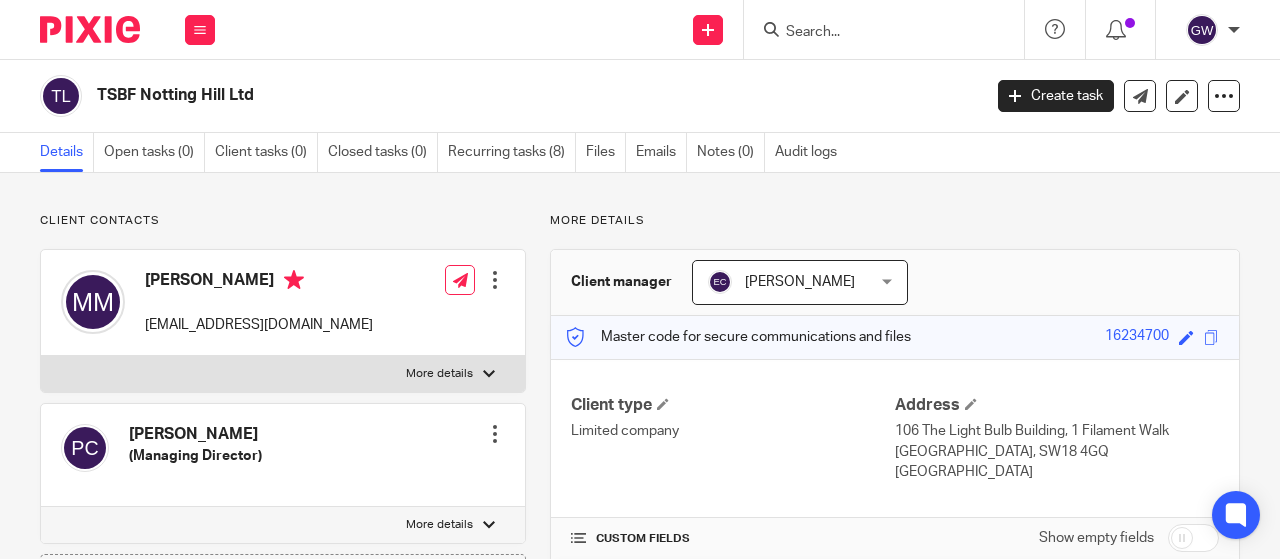 scroll, scrollTop: 0, scrollLeft: 0, axis: both 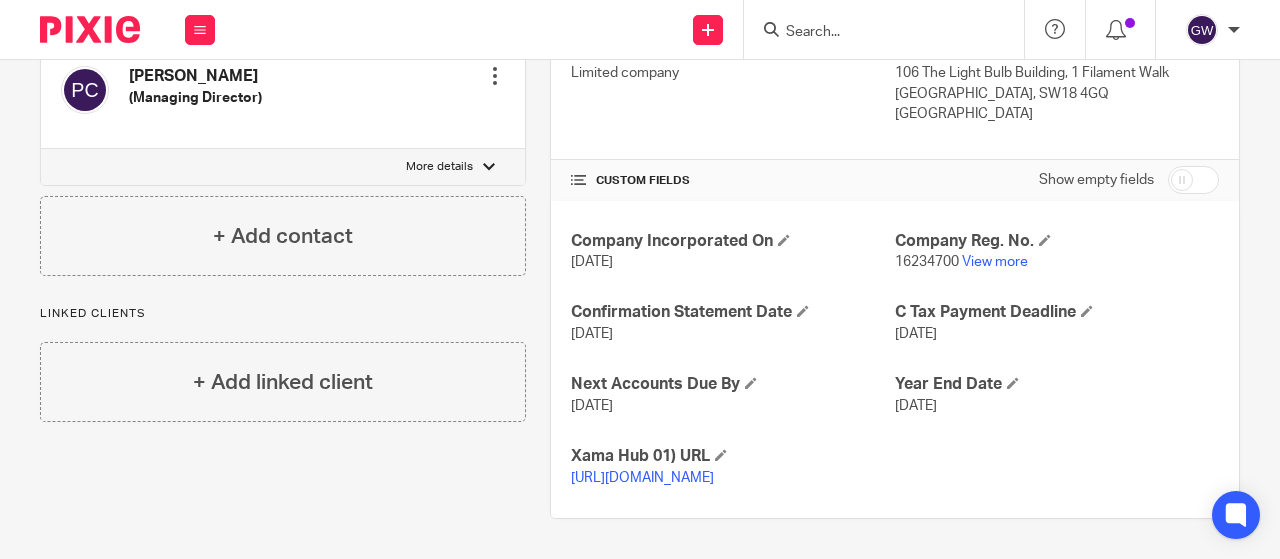 click at bounding box center (1193, 180) 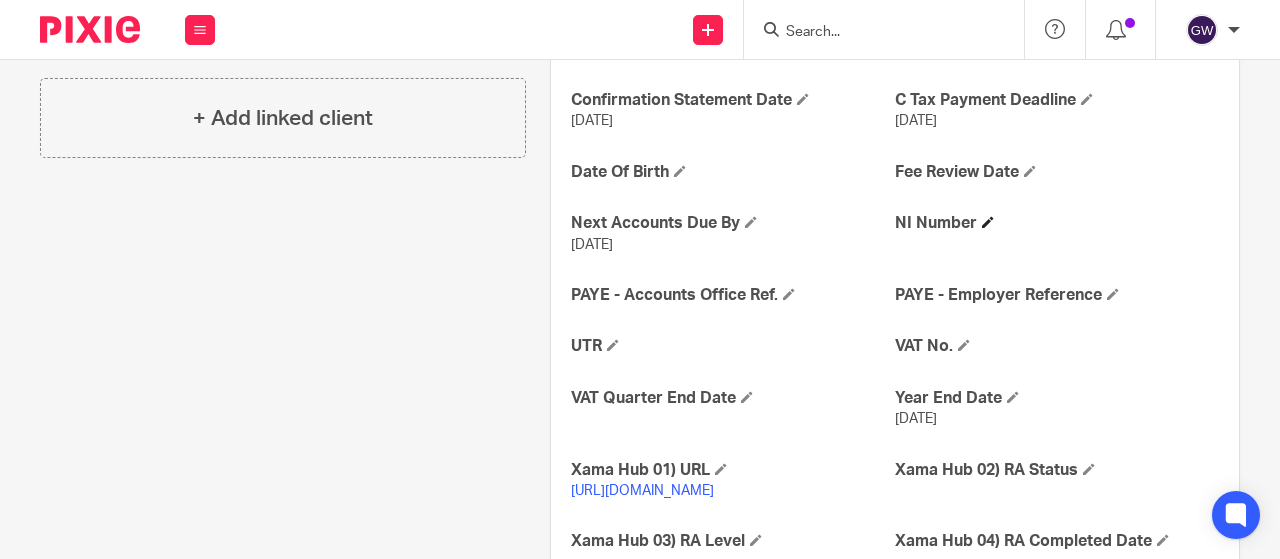 scroll, scrollTop: 676, scrollLeft: 0, axis: vertical 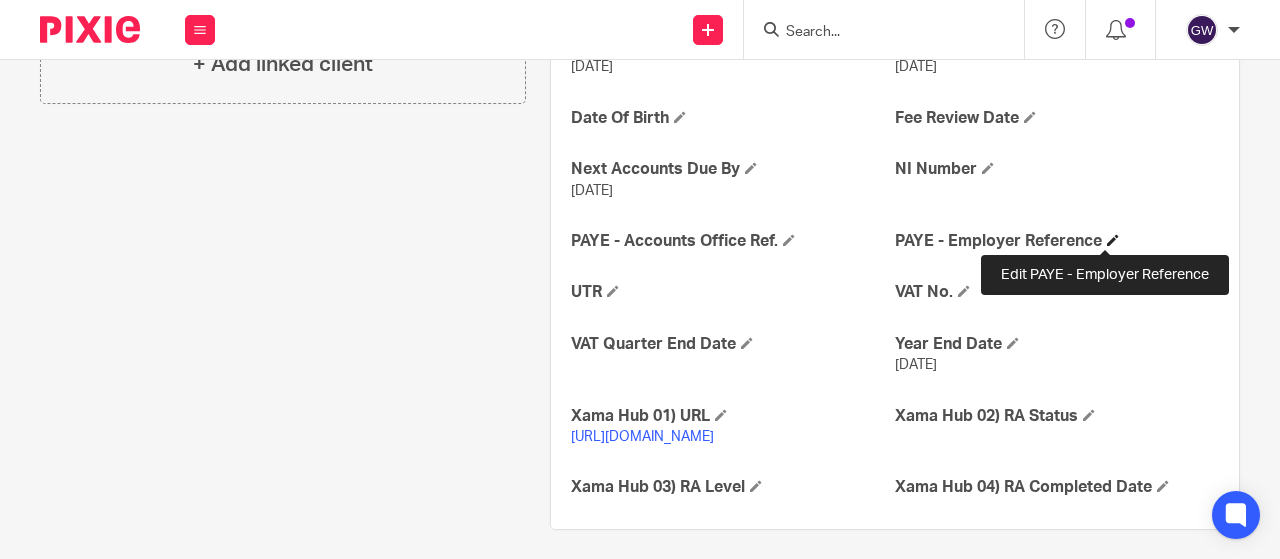 click at bounding box center (1113, 240) 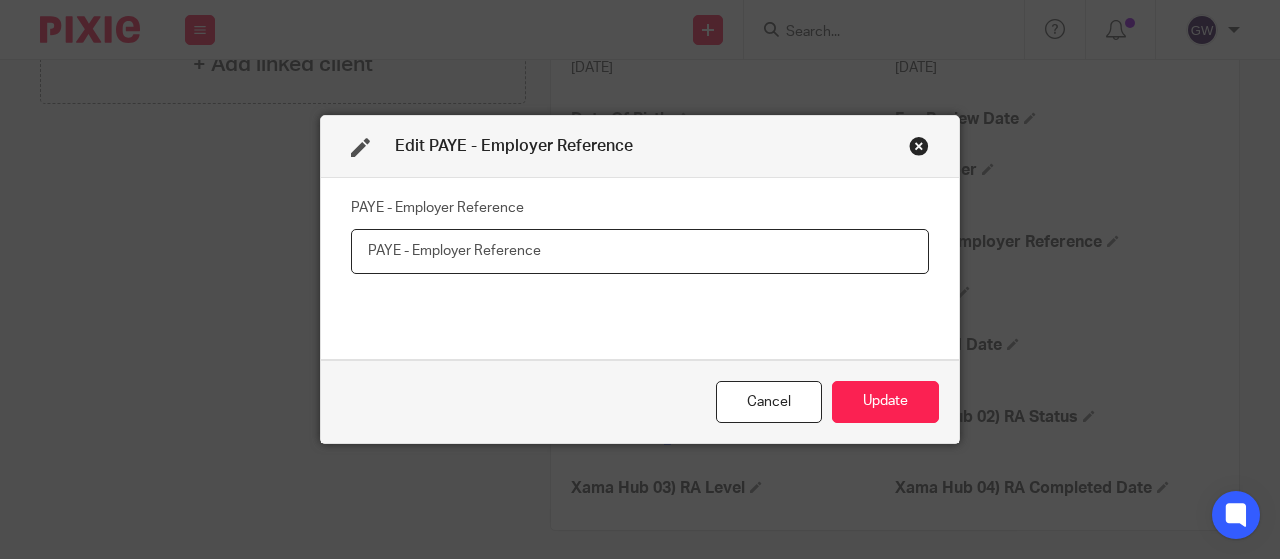 drag, startPoint x: 720, startPoint y: 247, endPoint x: 698, endPoint y: 222, distance: 33.30165 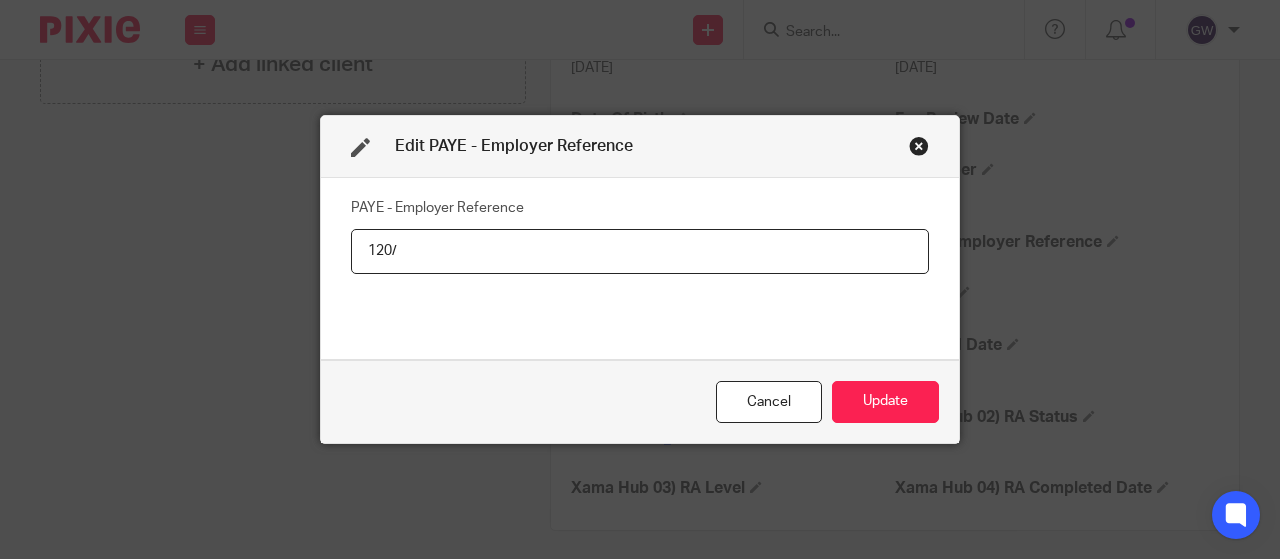 paste on "JE98341" 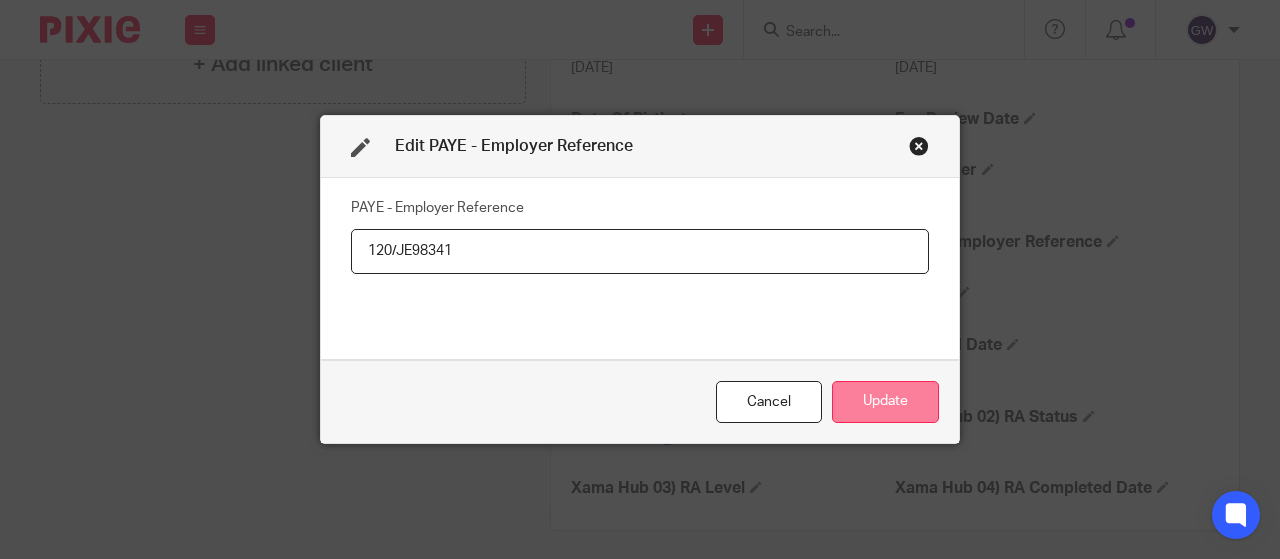 type on "120/JE98341" 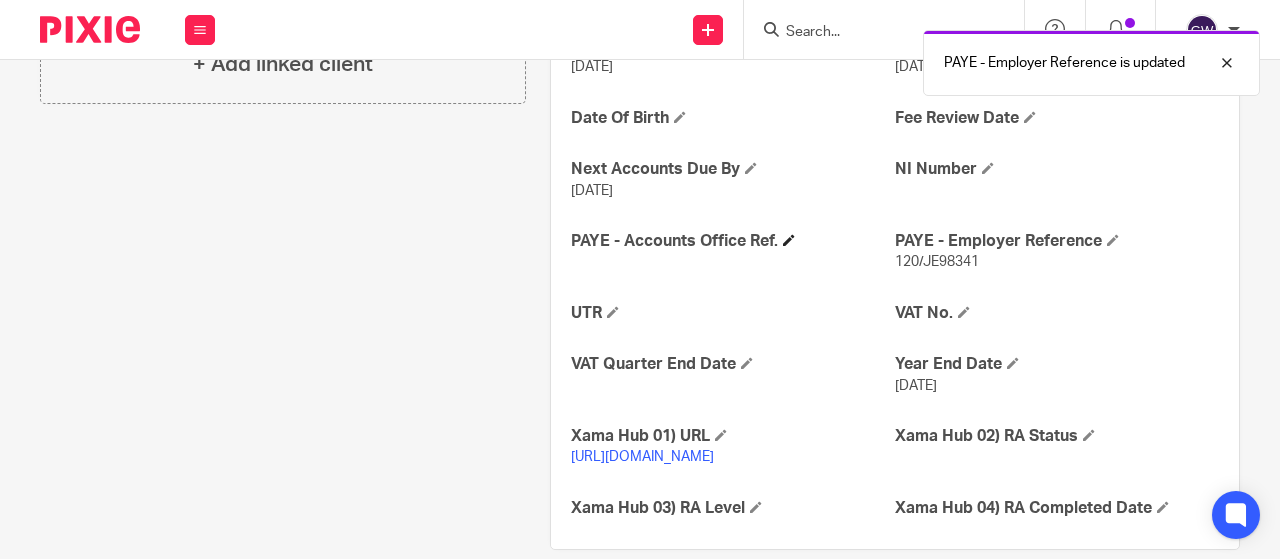 click on "PAYE - Accounts Office Ref." at bounding box center [733, 241] 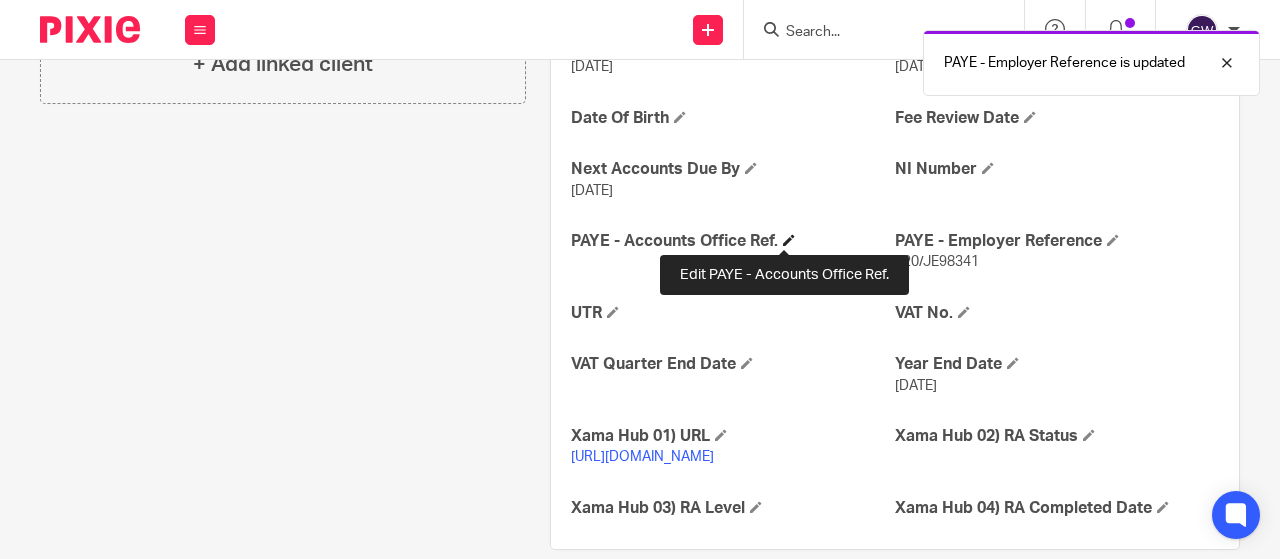 click at bounding box center [789, 240] 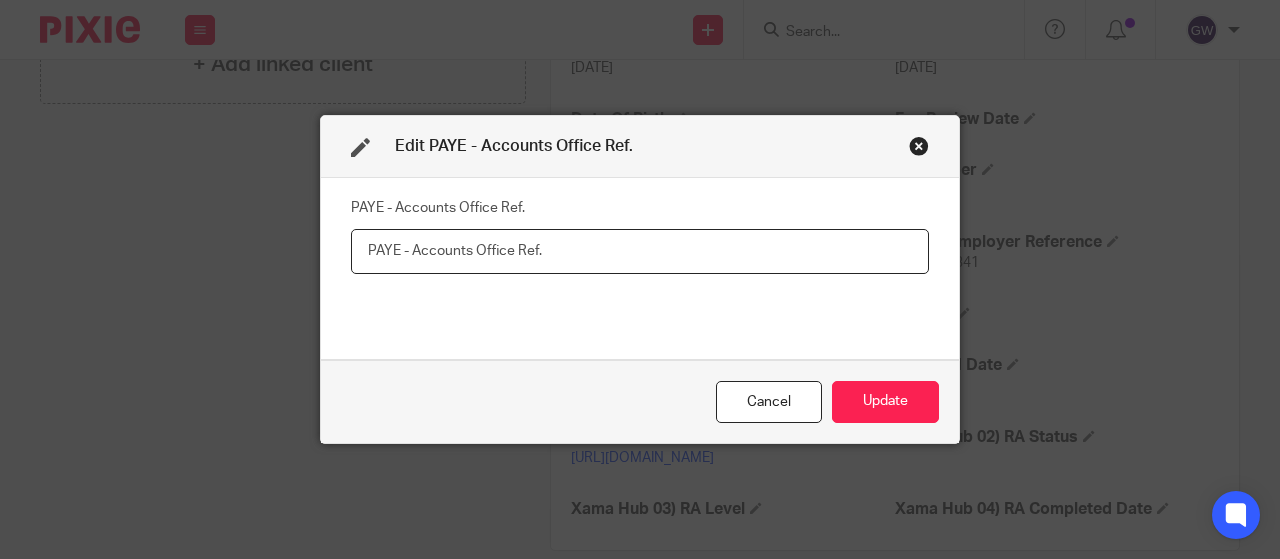 click at bounding box center [640, 251] 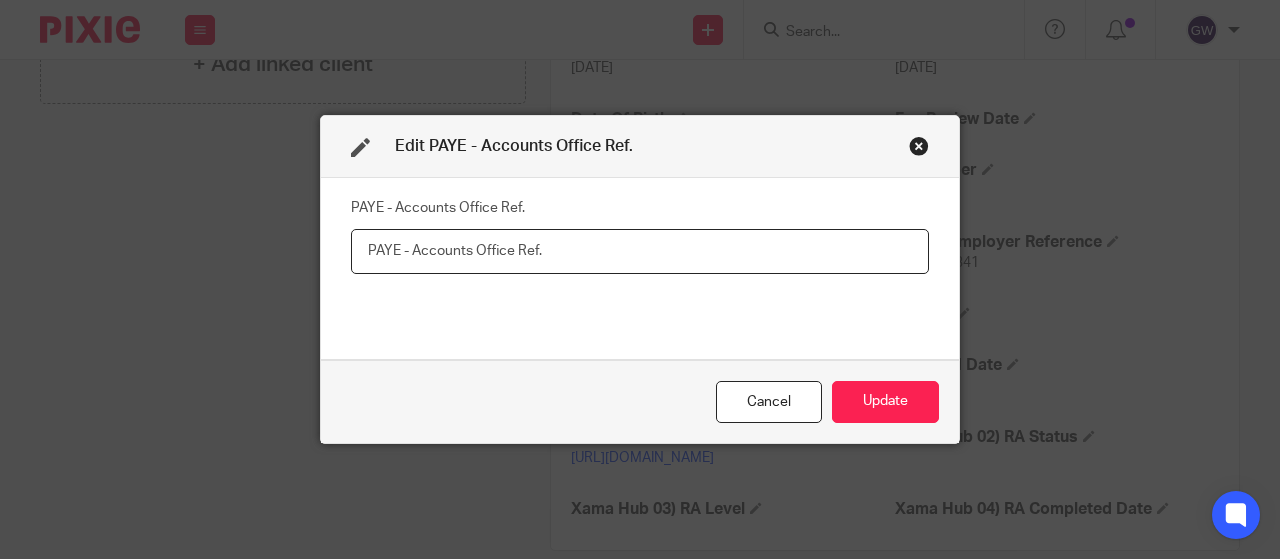paste on "120PE03540260" 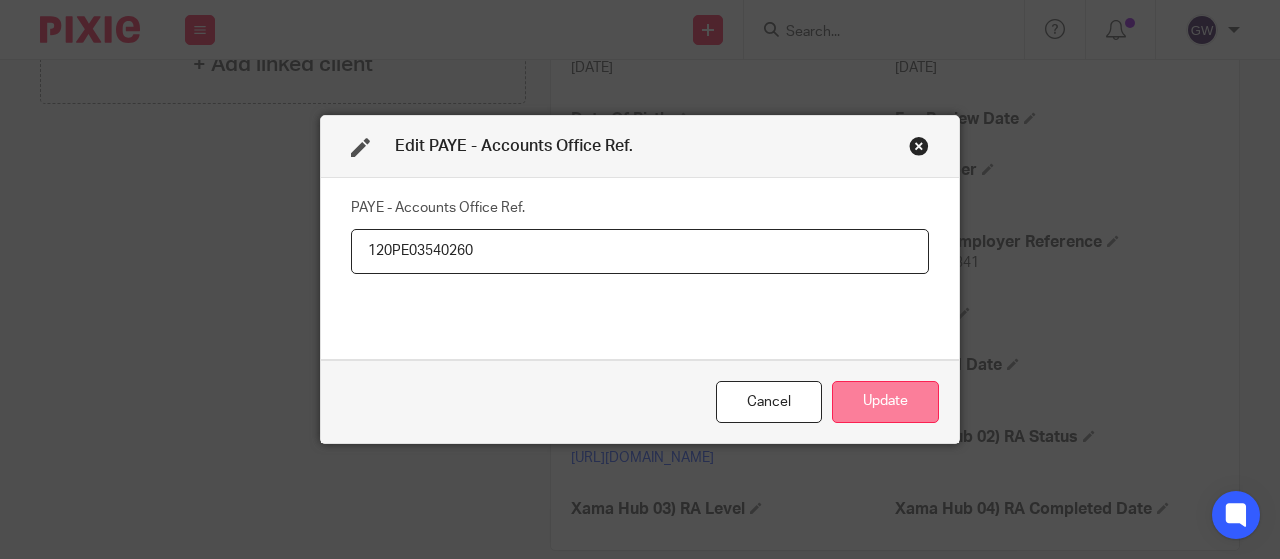 type on "120PE03540260" 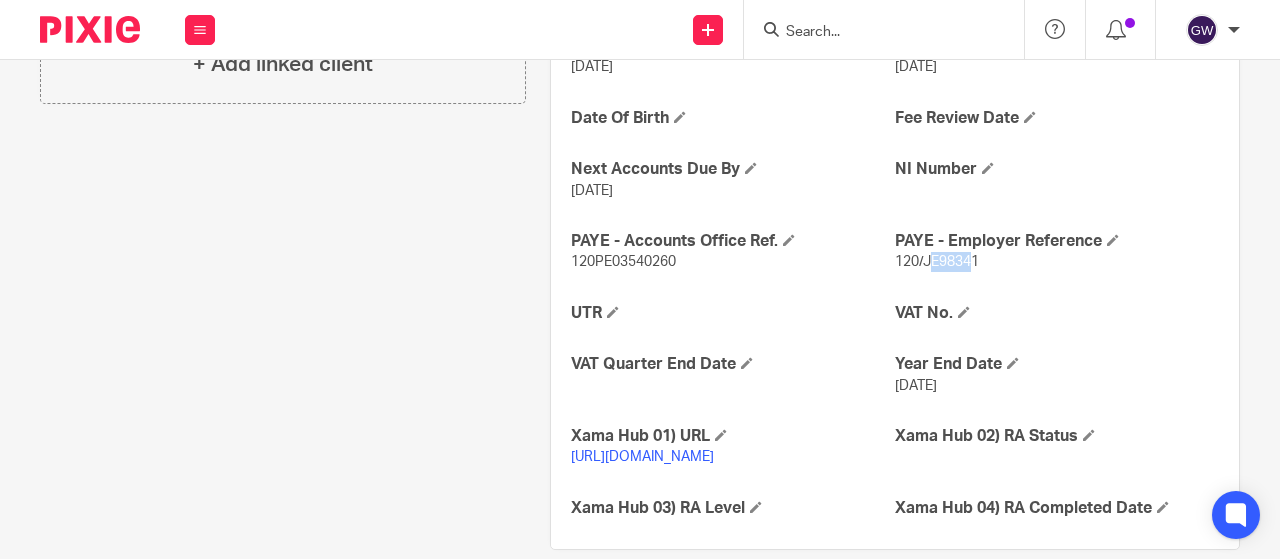 drag, startPoint x: 918, startPoint y: 260, endPoint x: 963, endPoint y: 254, distance: 45.39824 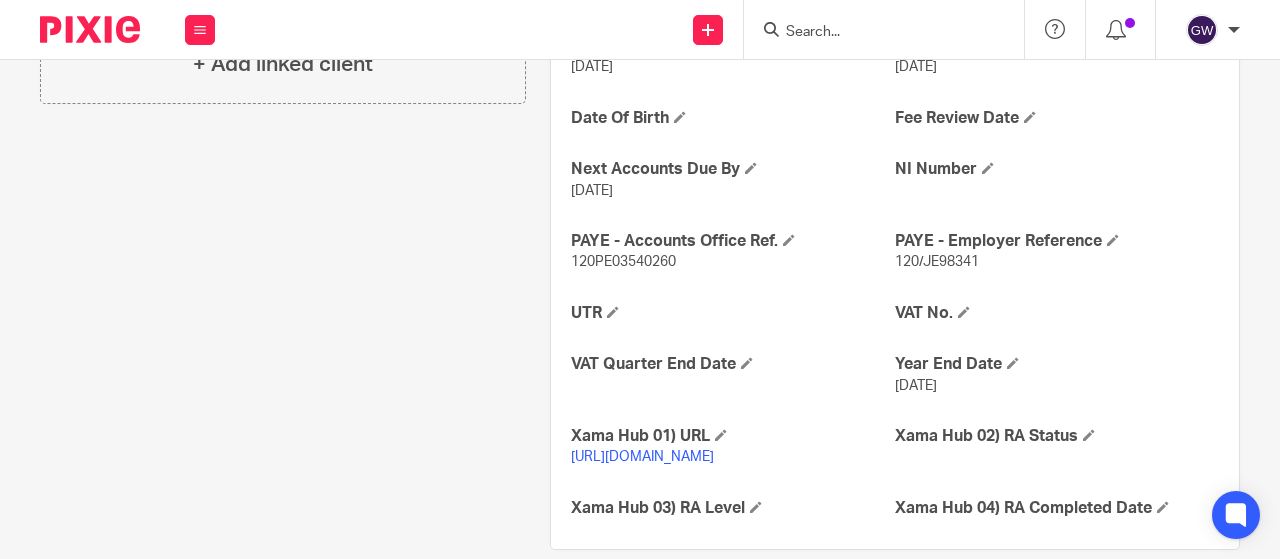 click on "120/JE98341" at bounding box center [1057, 262] 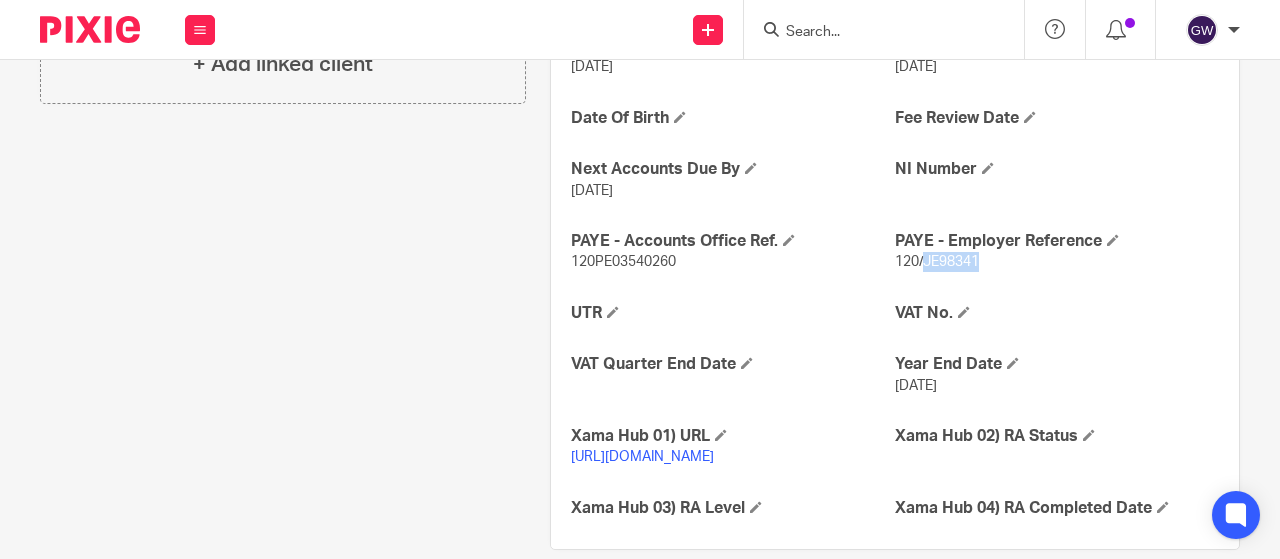 drag, startPoint x: 963, startPoint y: 259, endPoint x: 914, endPoint y: 262, distance: 49.09175 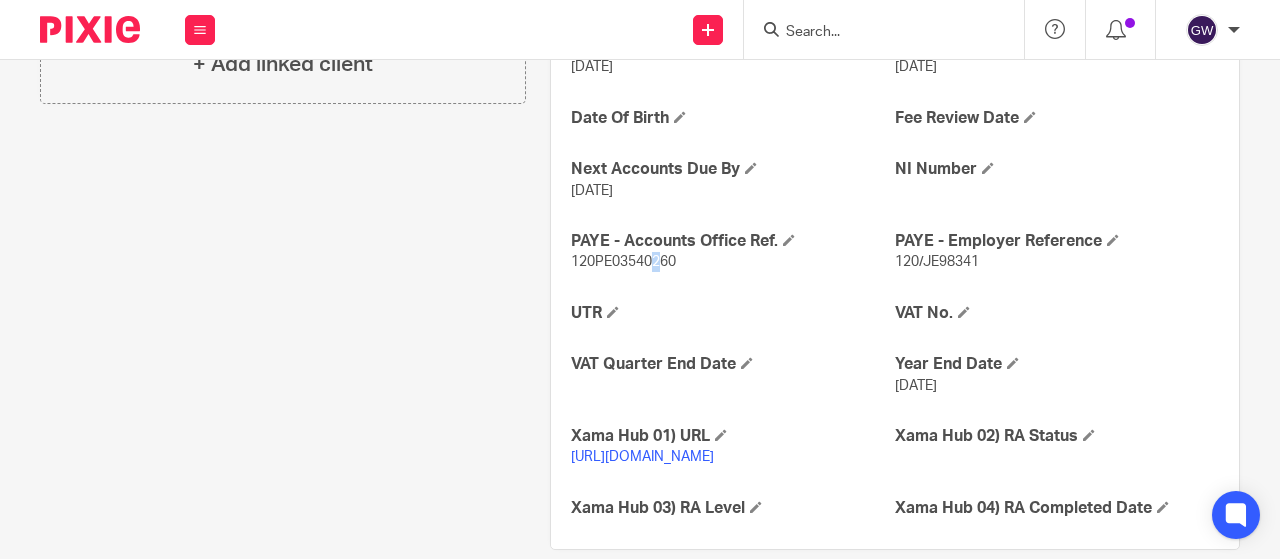 click on "120PE03540260" at bounding box center [623, 262] 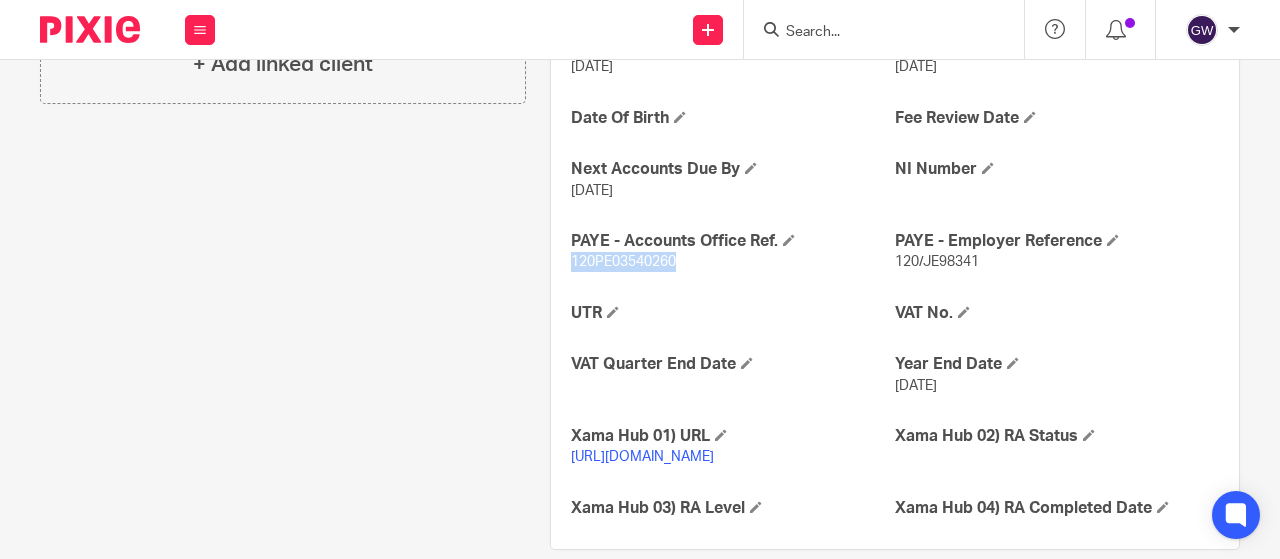 drag, startPoint x: 676, startPoint y: 257, endPoint x: 566, endPoint y: 264, distance: 110.2225 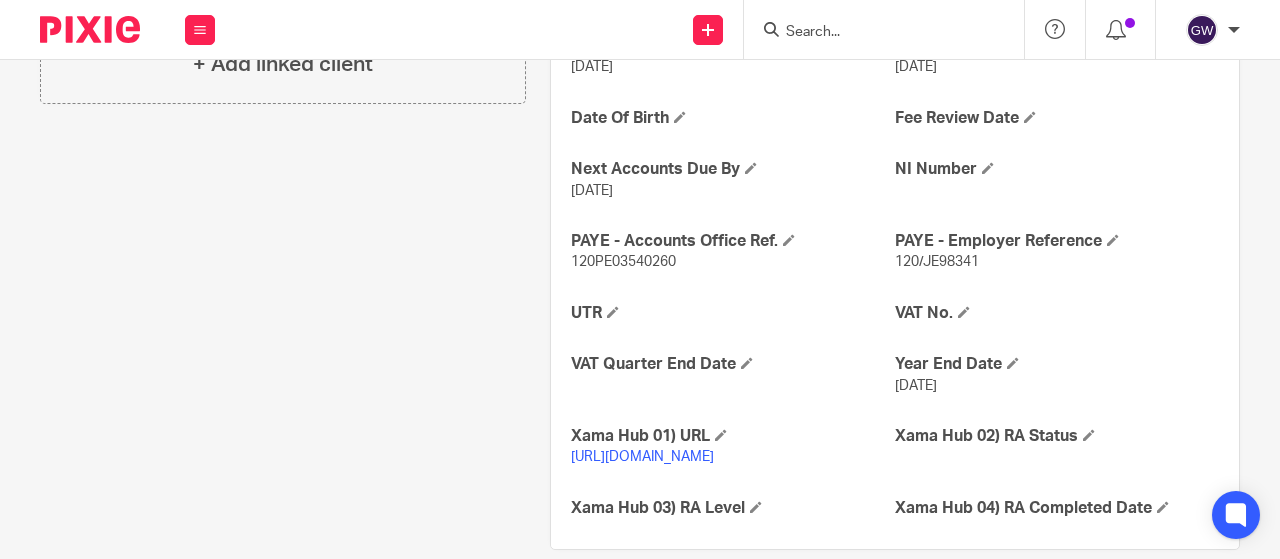 click at bounding box center [874, 33] 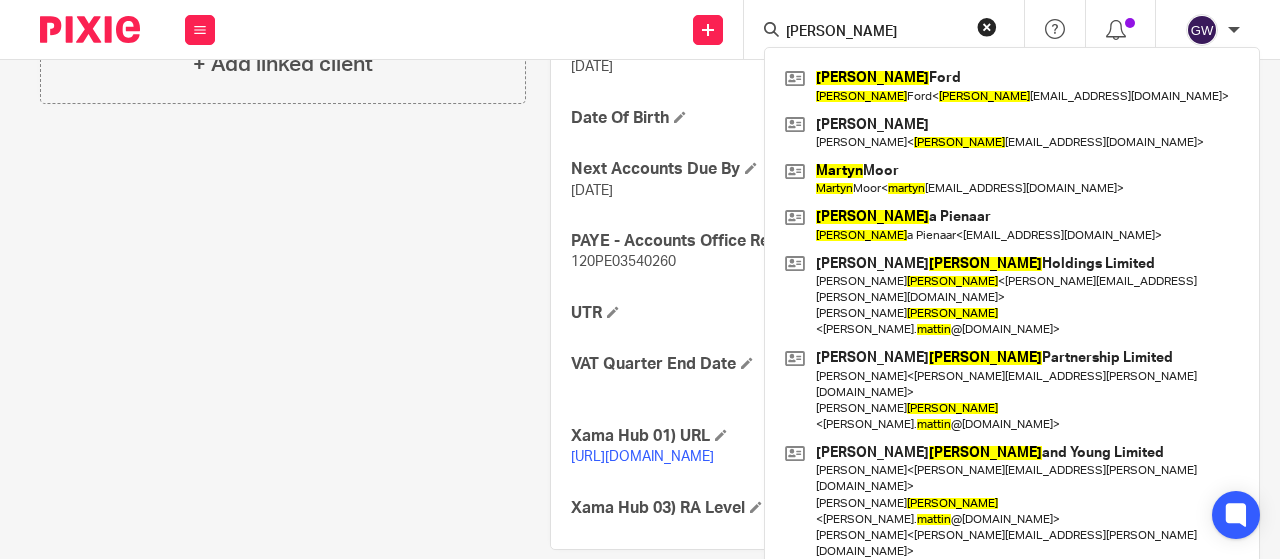 type on "martin" 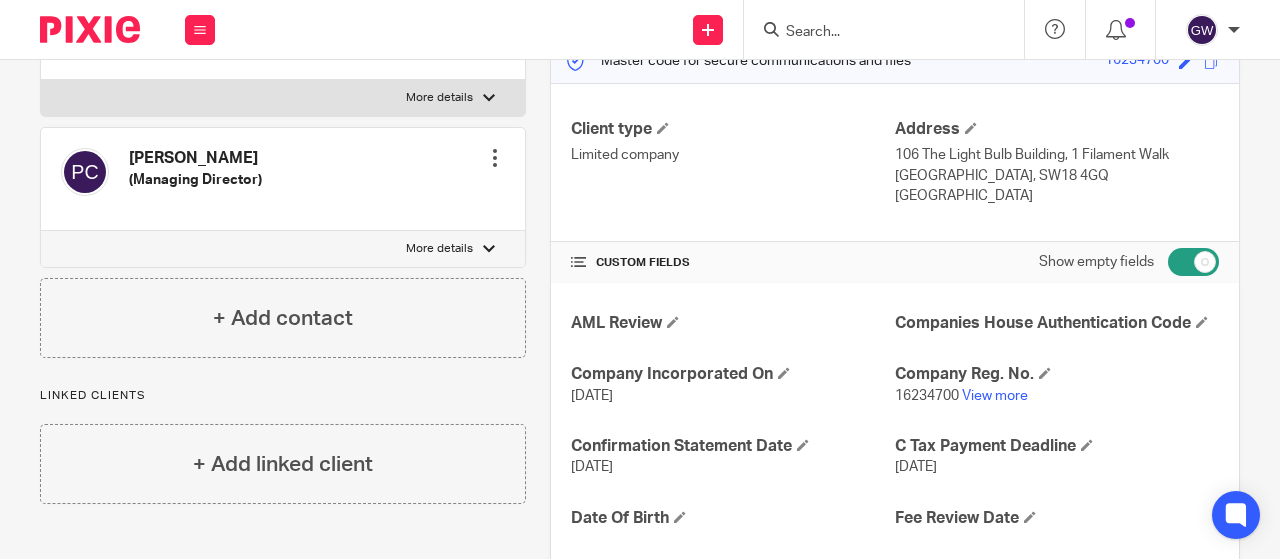 scroll, scrollTop: 0, scrollLeft: 0, axis: both 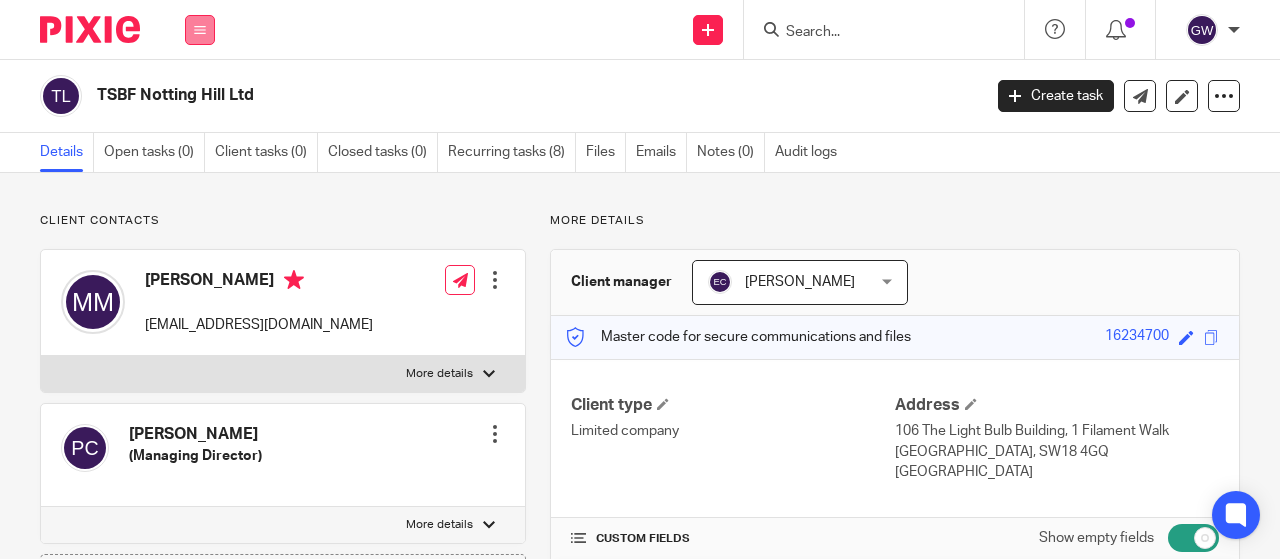 click at bounding box center (200, 30) 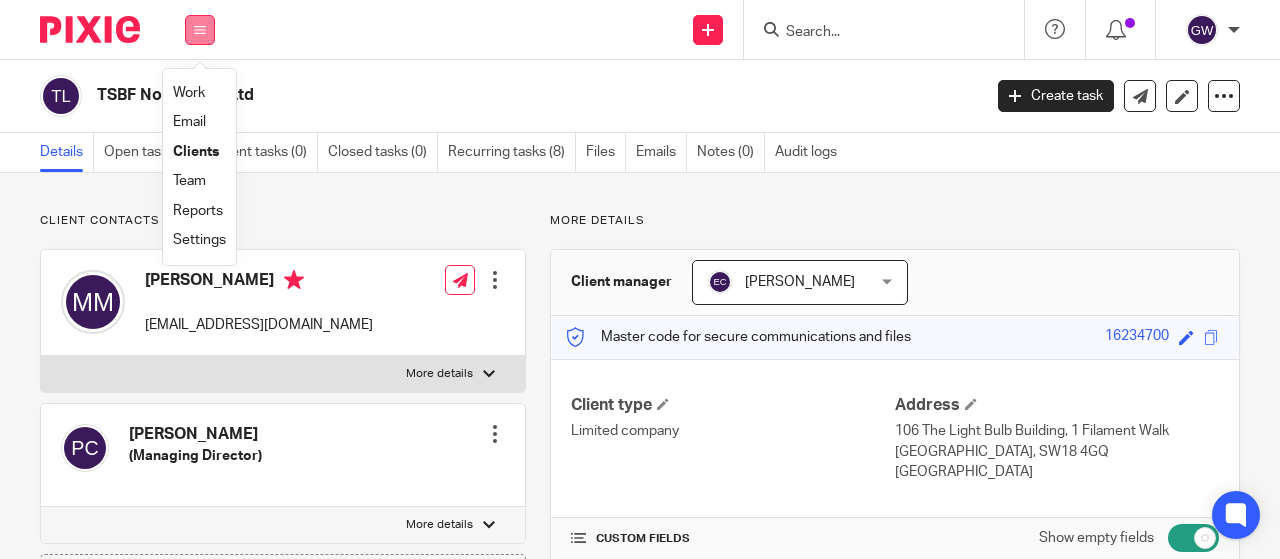 click at bounding box center (200, 30) 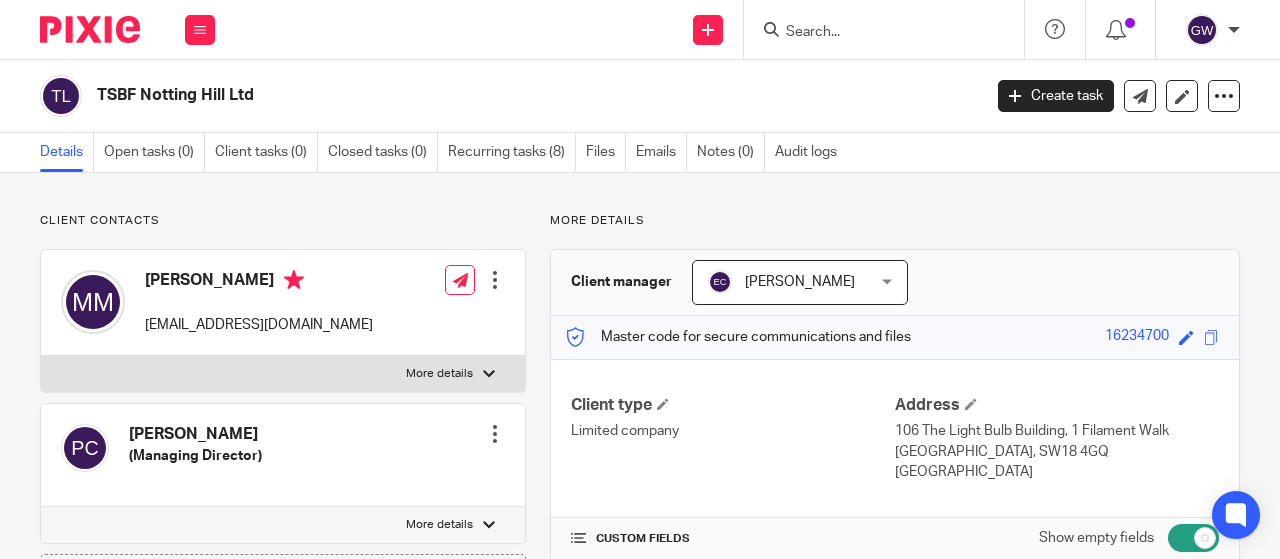 click at bounding box center (874, 33) 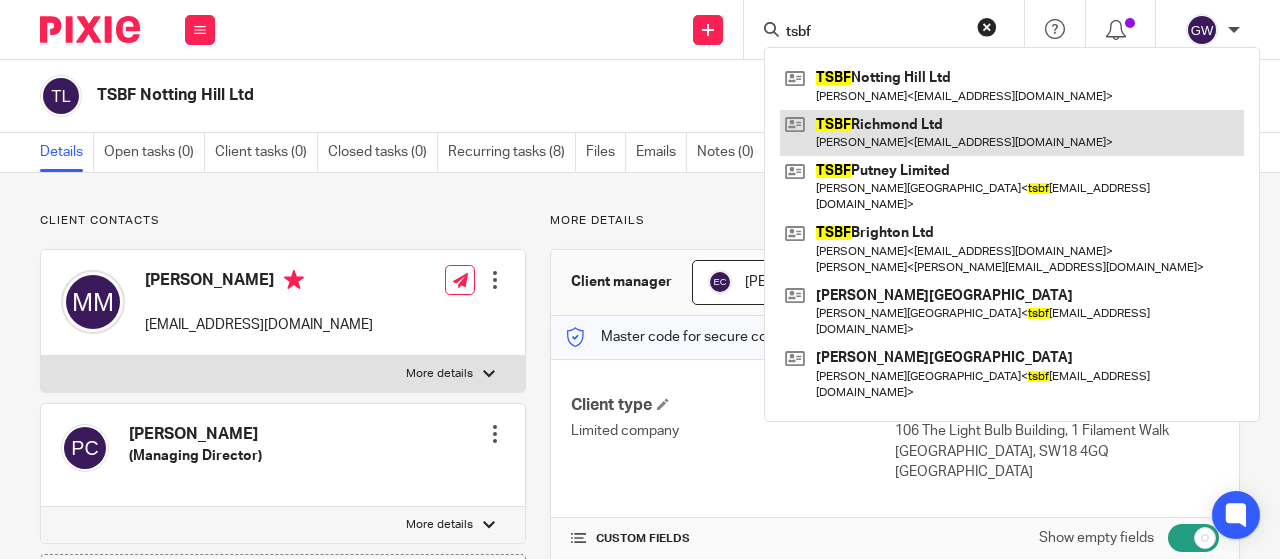 type on "tsbf" 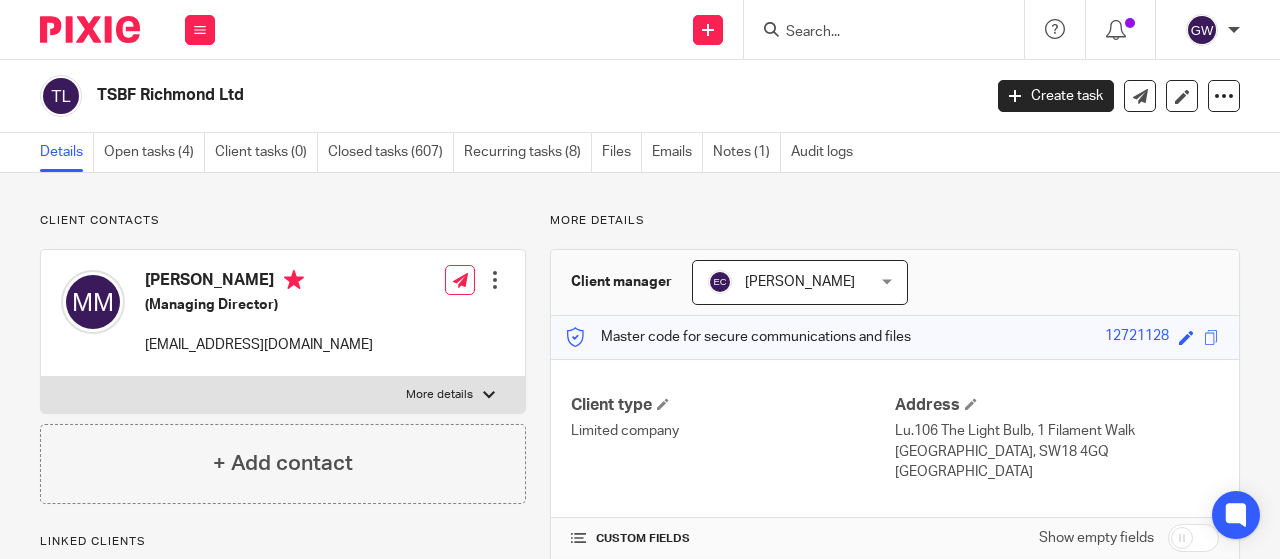 scroll, scrollTop: 0, scrollLeft: 0, axis: both 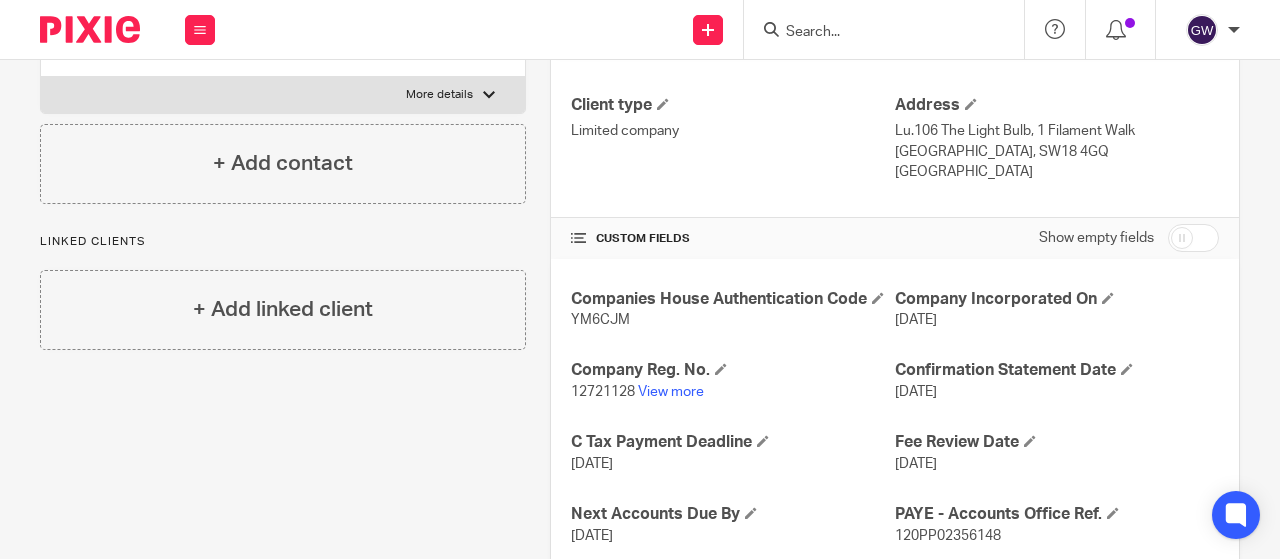 click on "12721128" at bounding box center (603, 392) 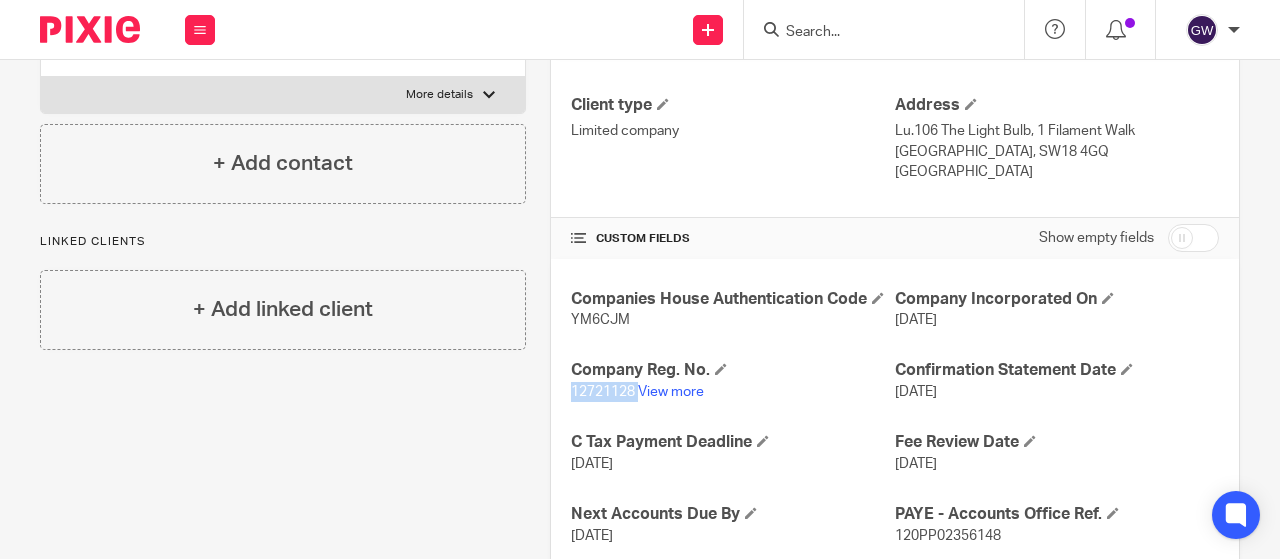 click on "12721128" at bounding box center (603, 392) 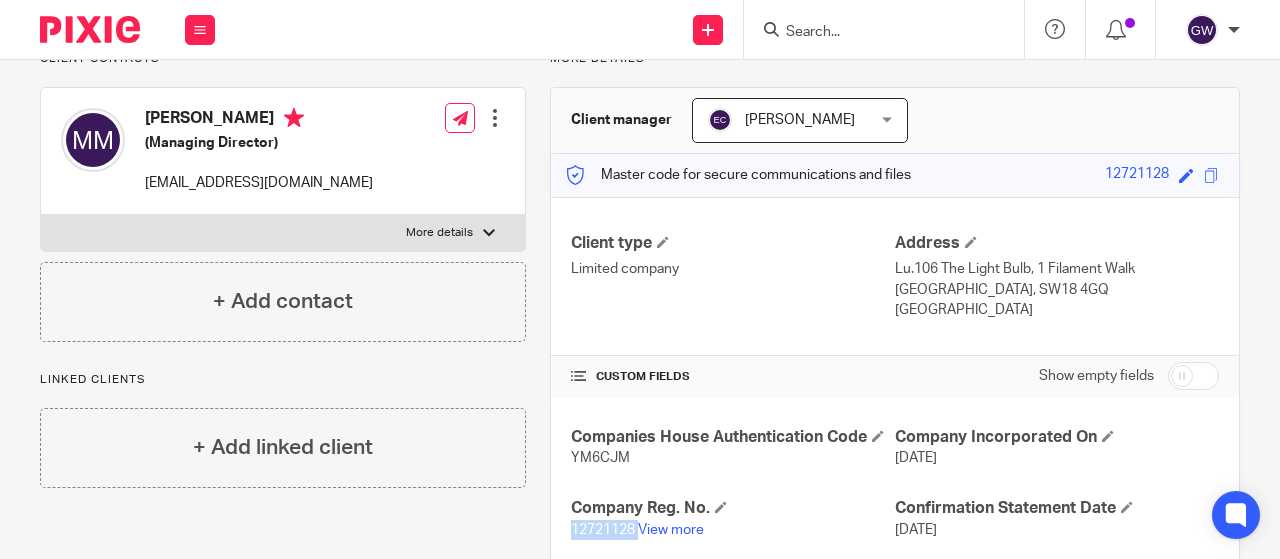 scroll, scrollTop: 0, scrollLeft: 0, axis: both 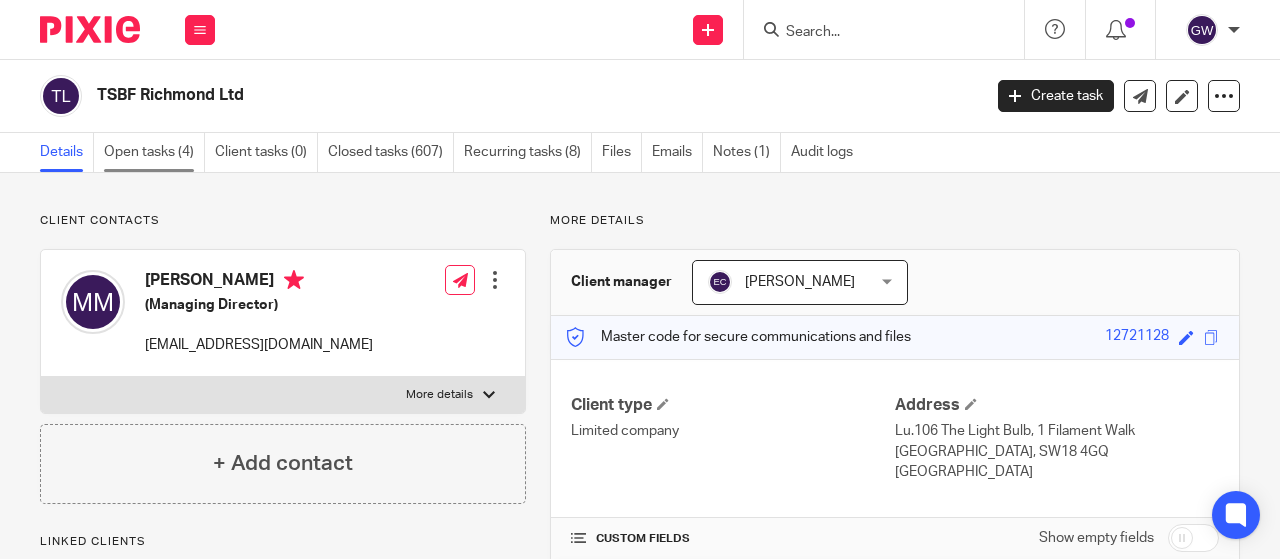 click on "Open tasks (4)" at bounding box center (154, 152) 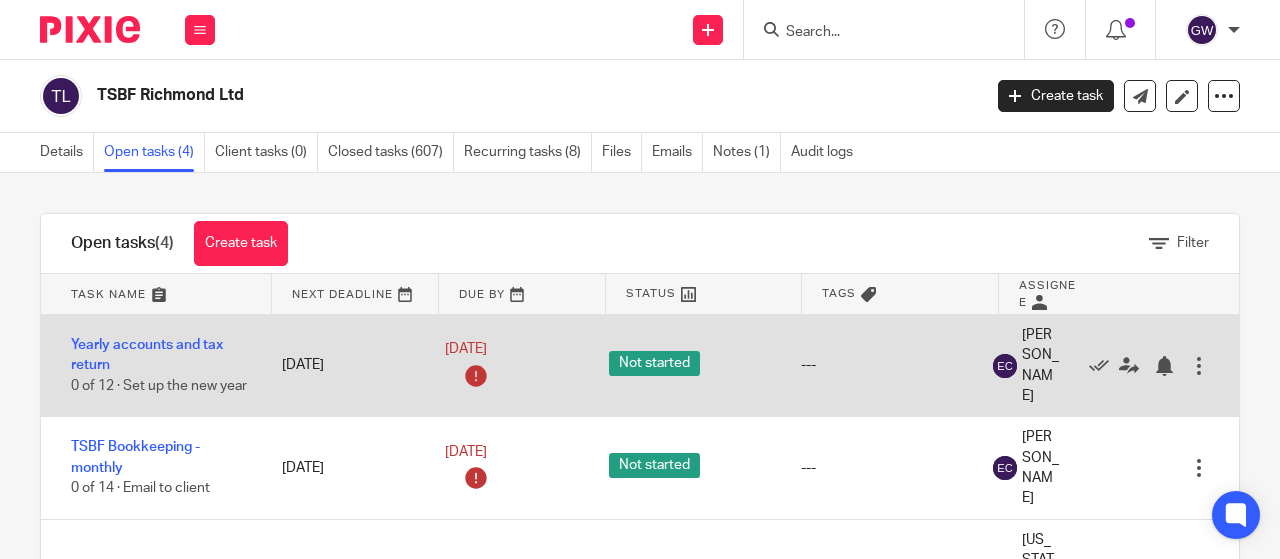 scroll, scrollTop: 0, scrollLeft: 0, axis: both 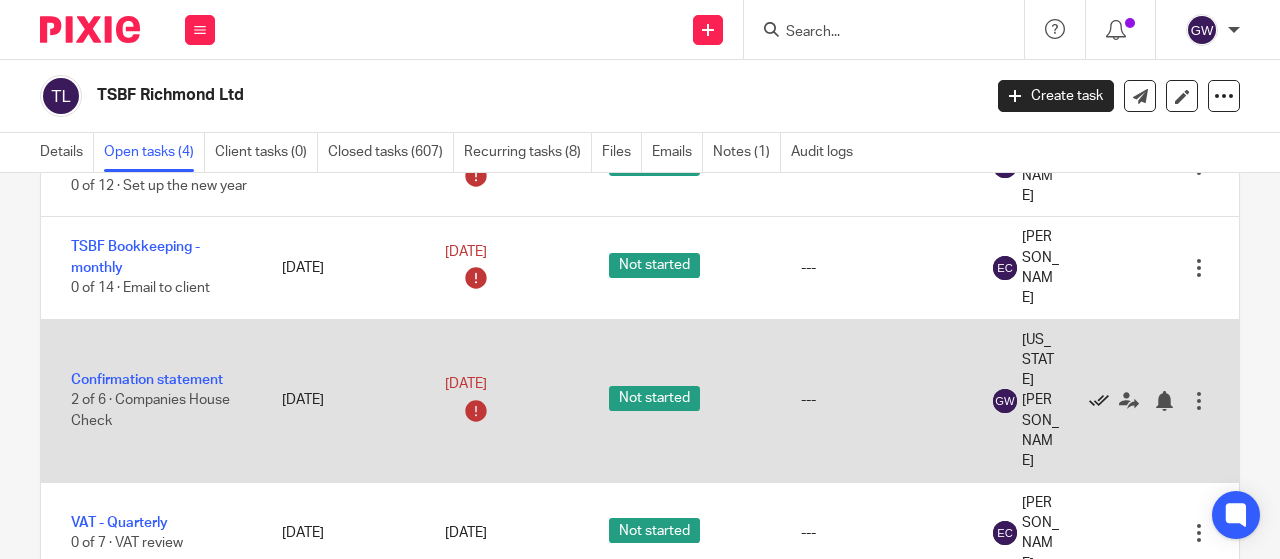 click at bounding box center [1099, 401] 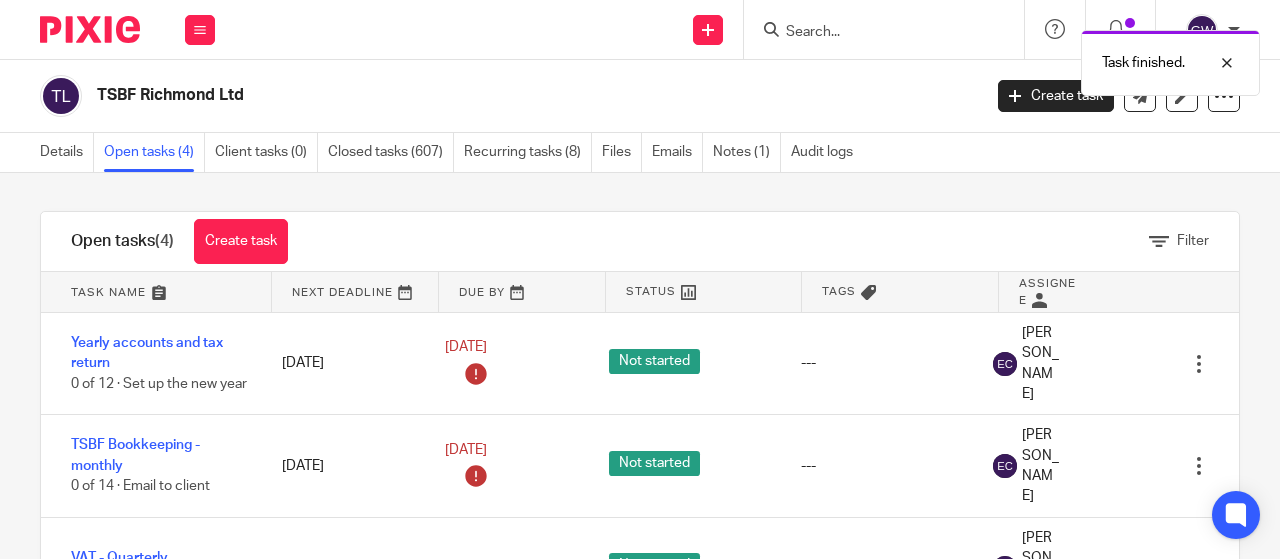 scroll, scrollTop: 0, scrollLeft: 0, axis: both 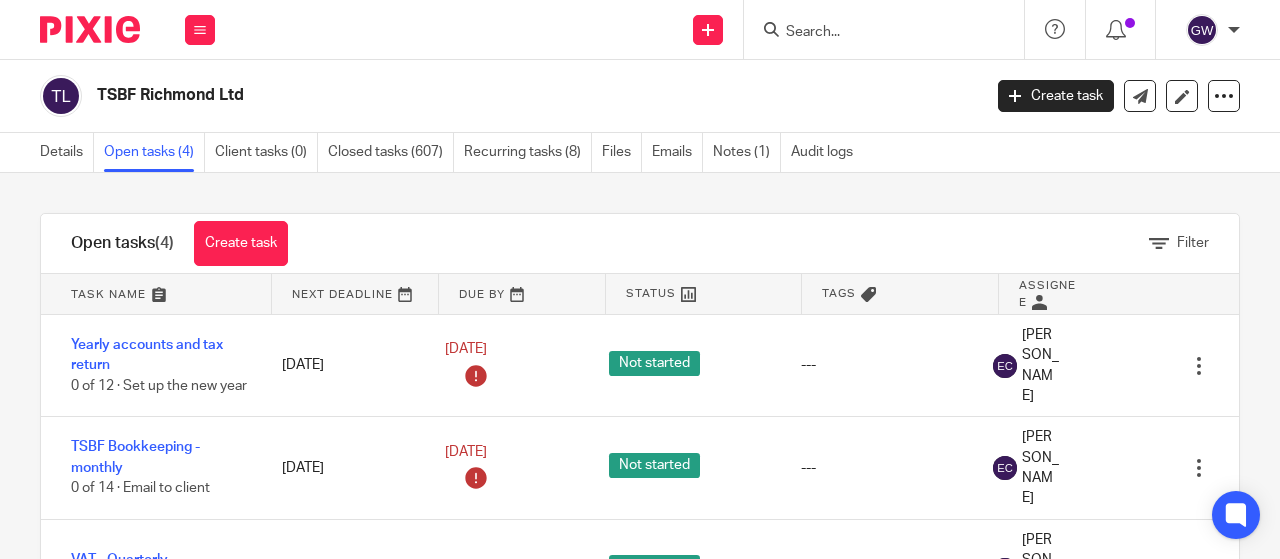 click on "TSBF Richmond Ltd
Create task
Update from Companies House
Export data
Merge
Archive client" at bounding box center [640, 96] 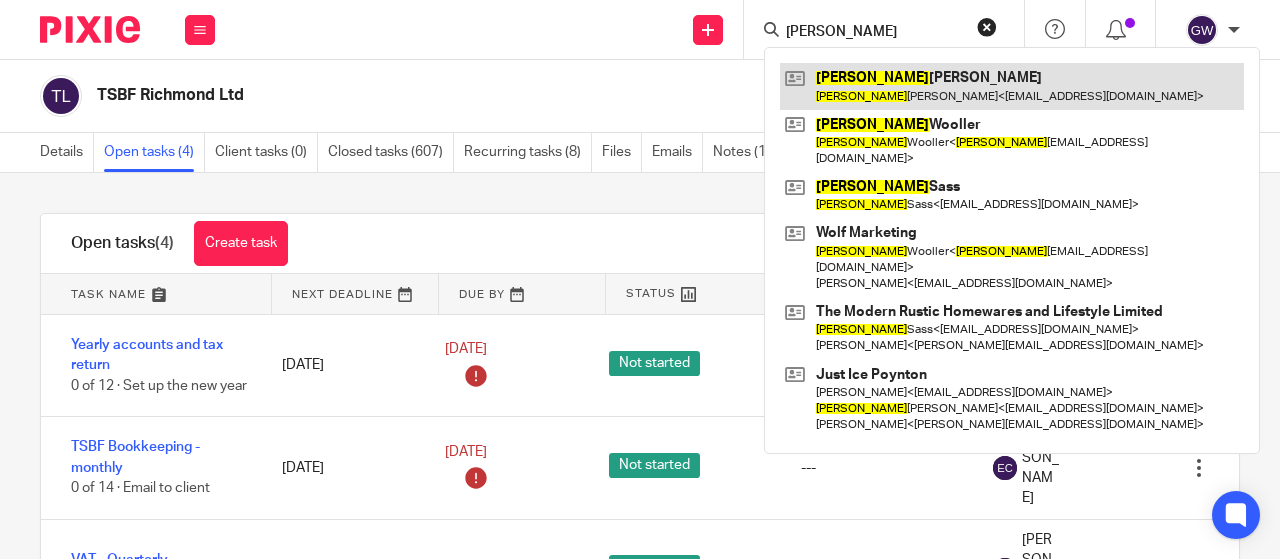 type on "joanne" 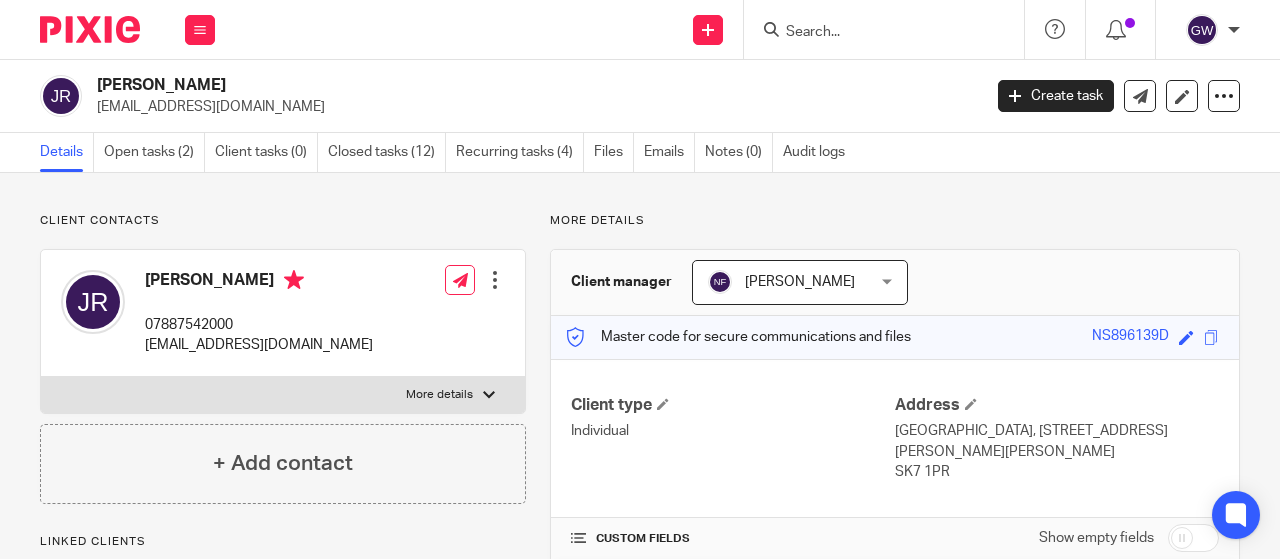 scroll, scrollTop: 0, scrollLeft: 0, axis: both 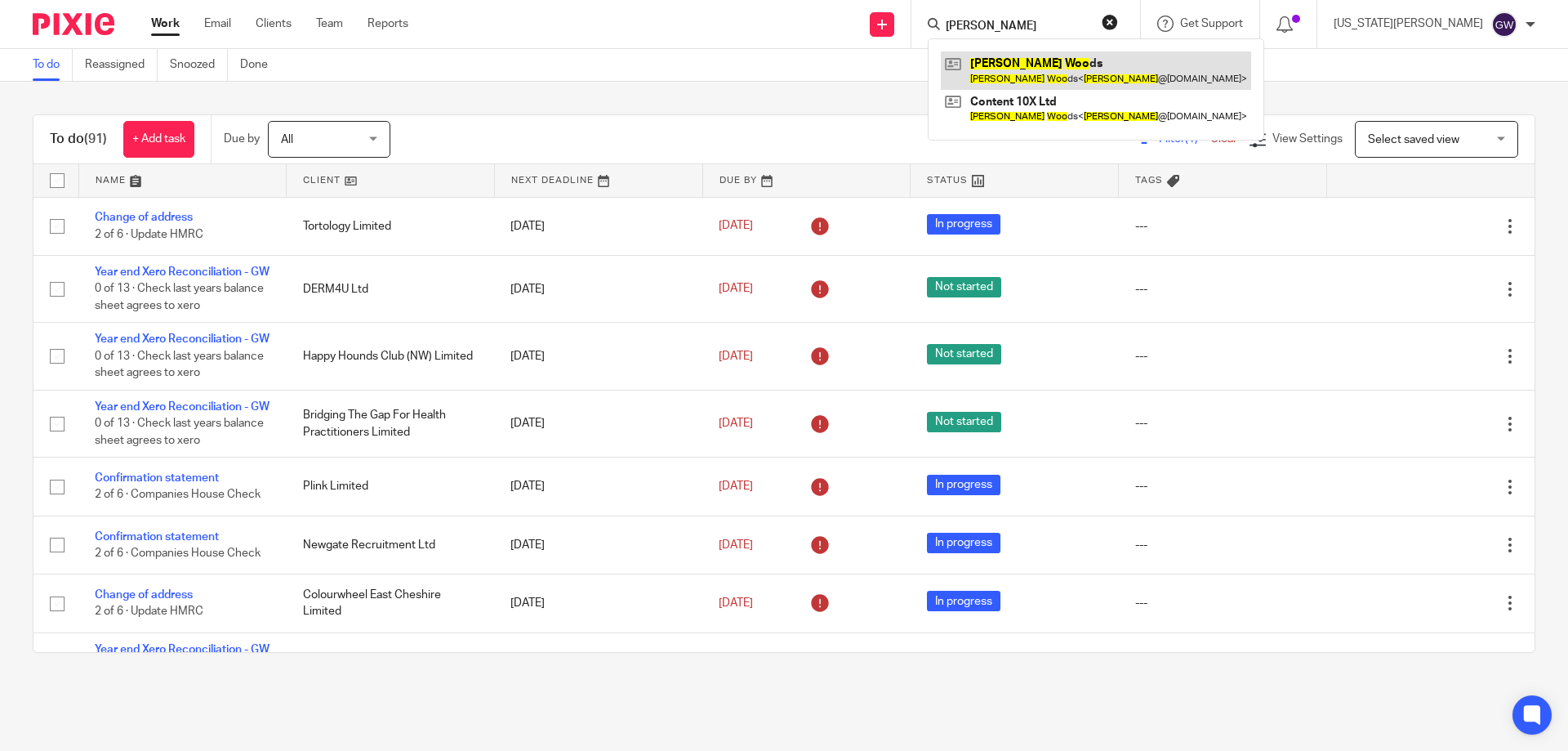 type on "amy woo" 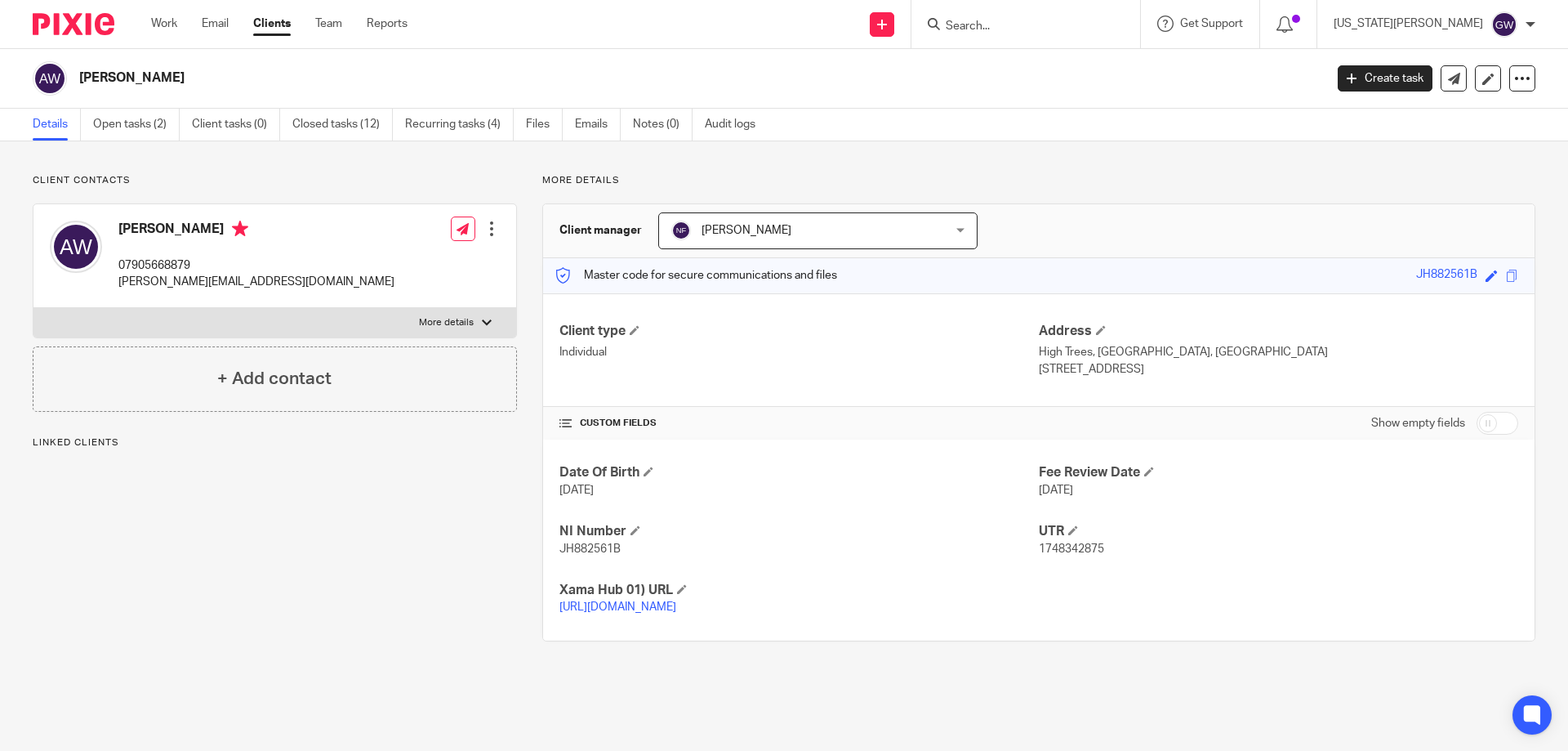 scroll, scrollTop: 0, scrollLeft: 0, axis: both 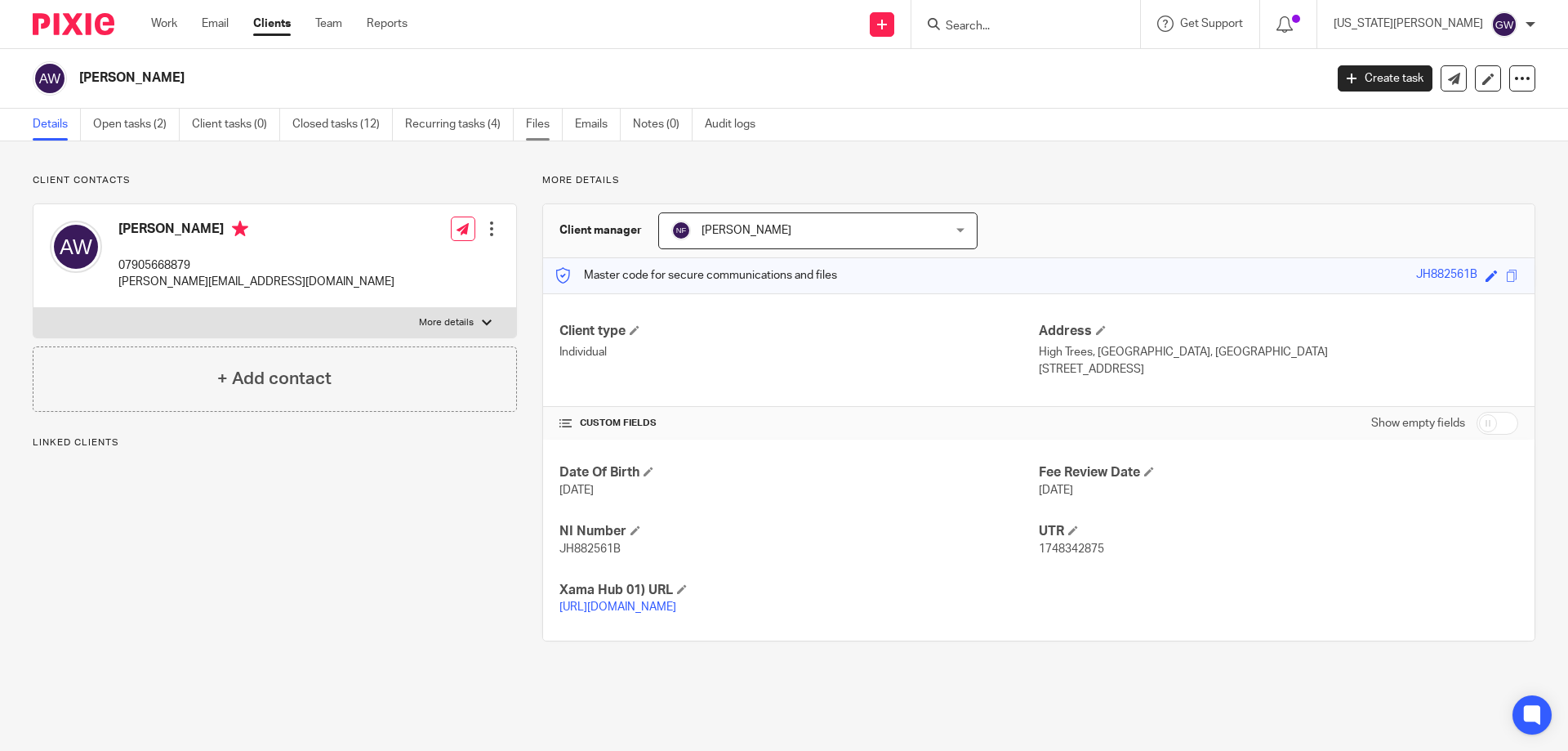 click on "Files" at bounding box center (544, 124) 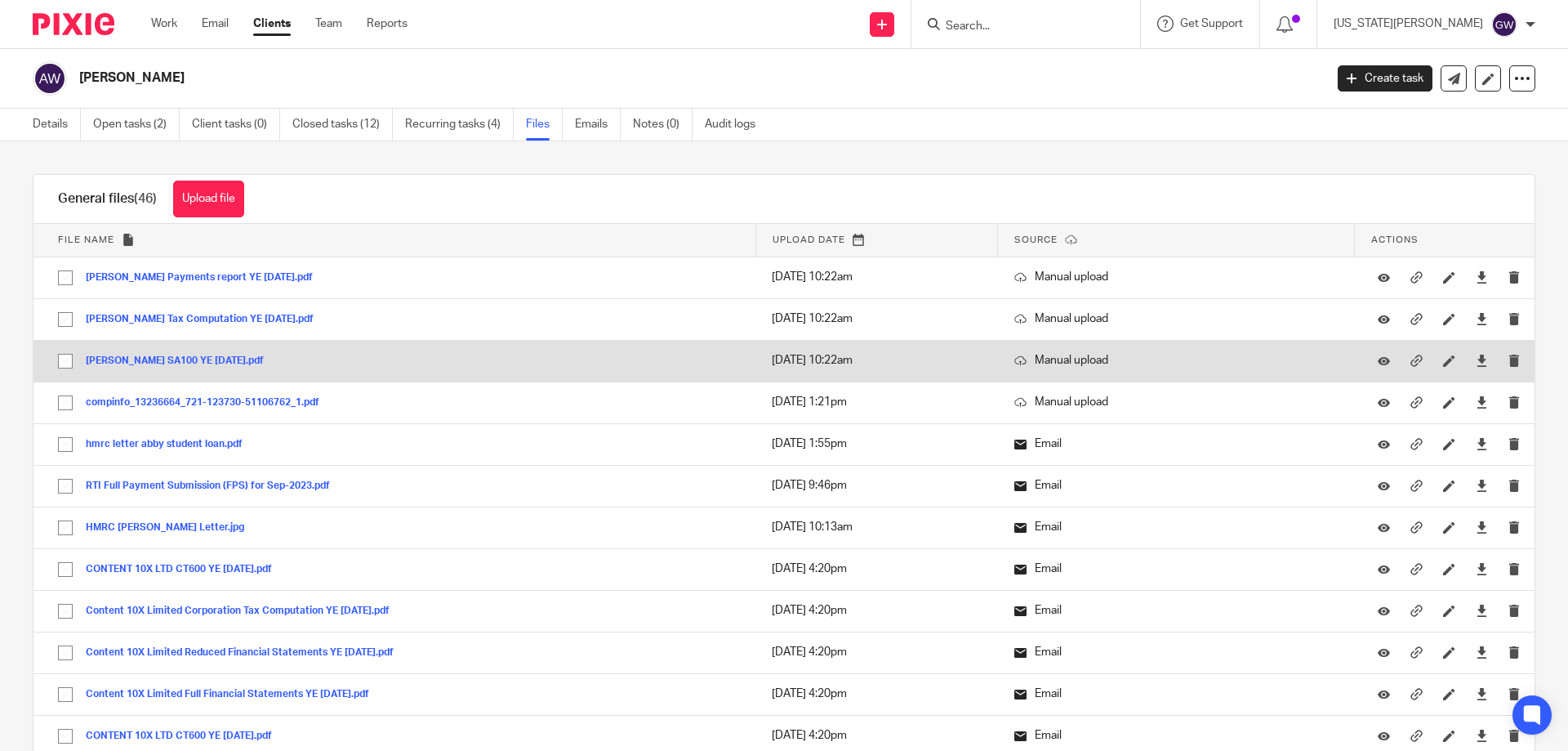 scroll, scrollTop: 0, scrollLeft: 0, axis: both 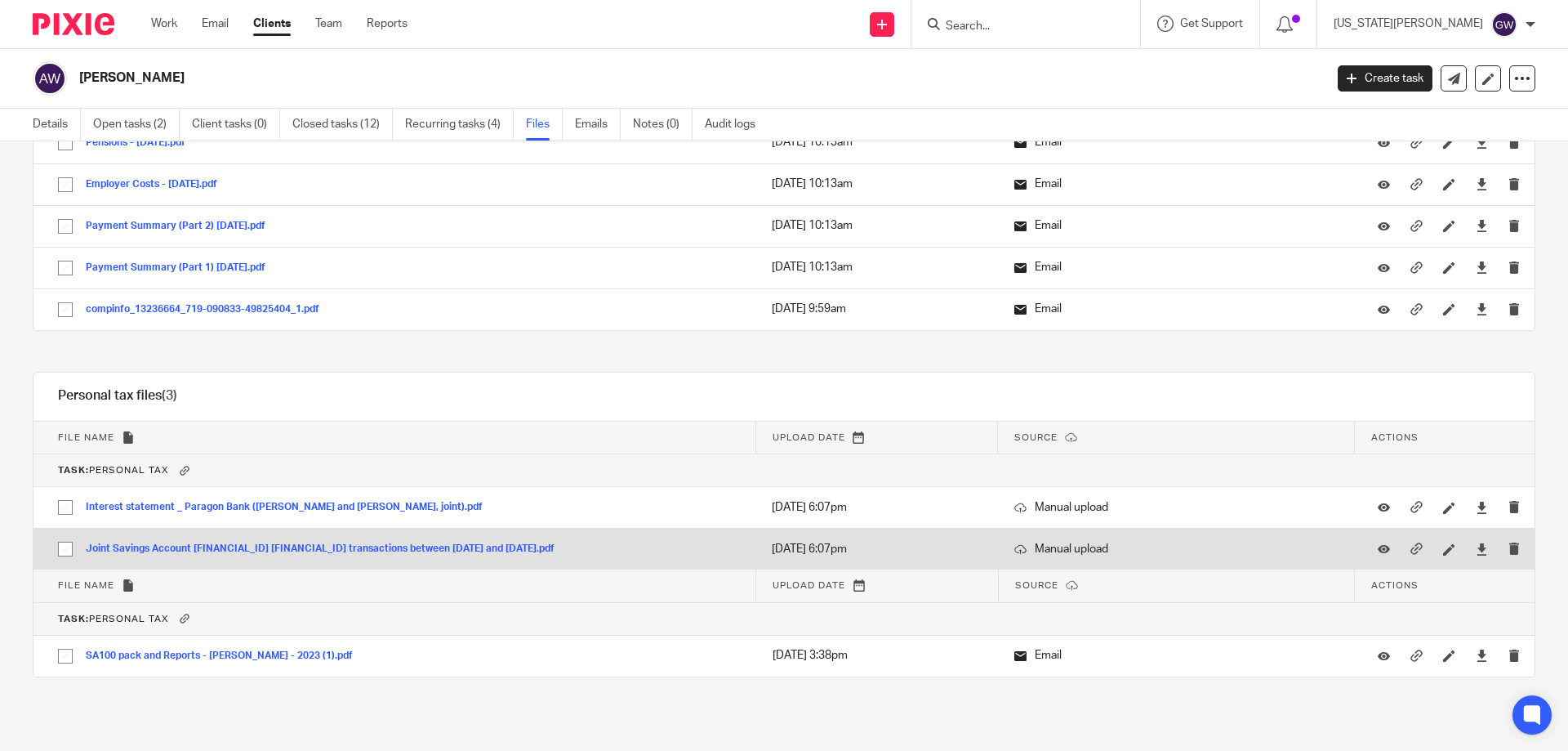 click on "Joint Savings Account [FINANCIAL_ID] [FINANCIAL_ID] transactions between [DATE] and [DATE].pdf" at bounding box center [326, 549] 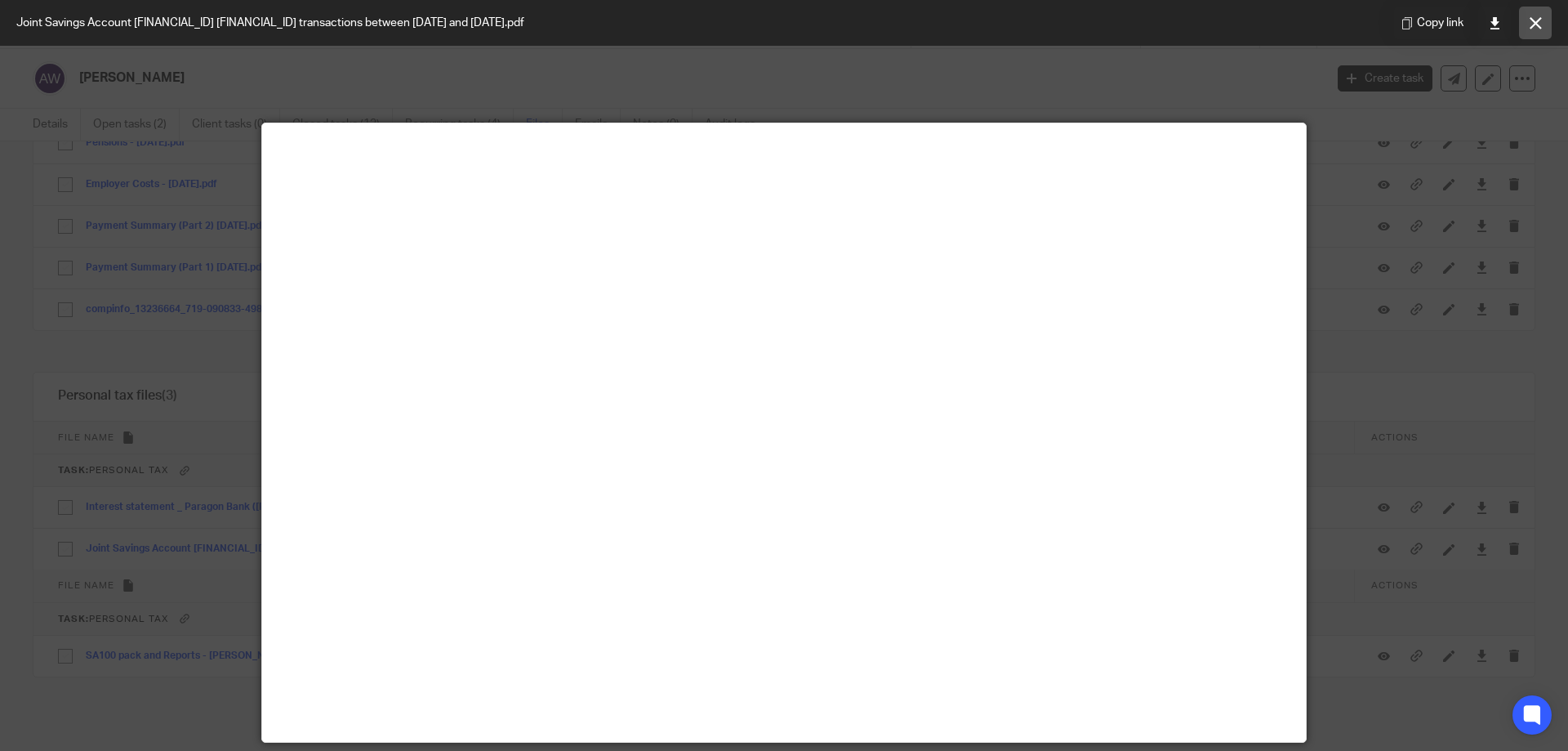 click at bounding box center [1535, 23] 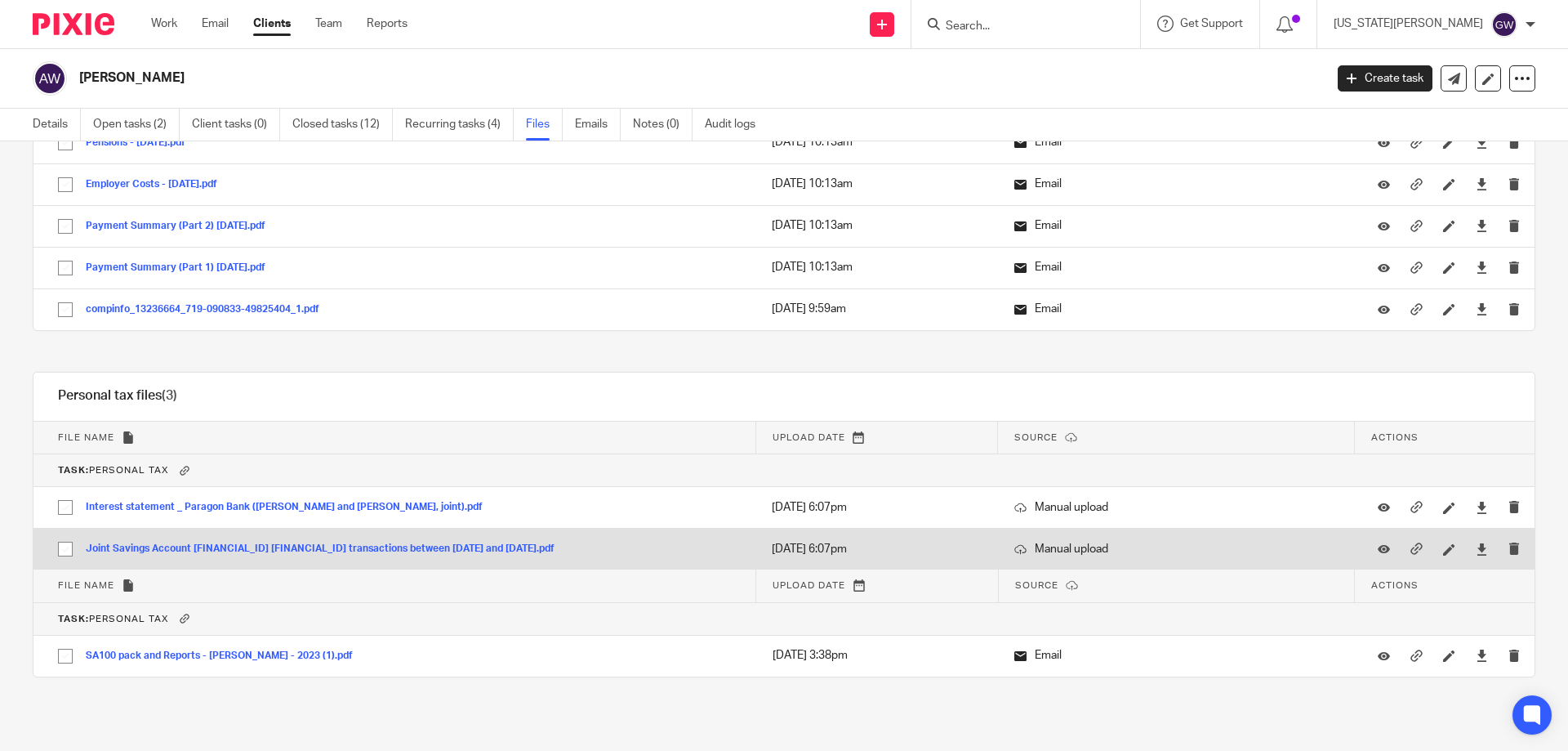 click on "Joint Savings Account [FINANCIAL_ID] [FINANCIAL_ID] transactions between [DATE] and [DATE].pdf" at bounding box center (326, 549) 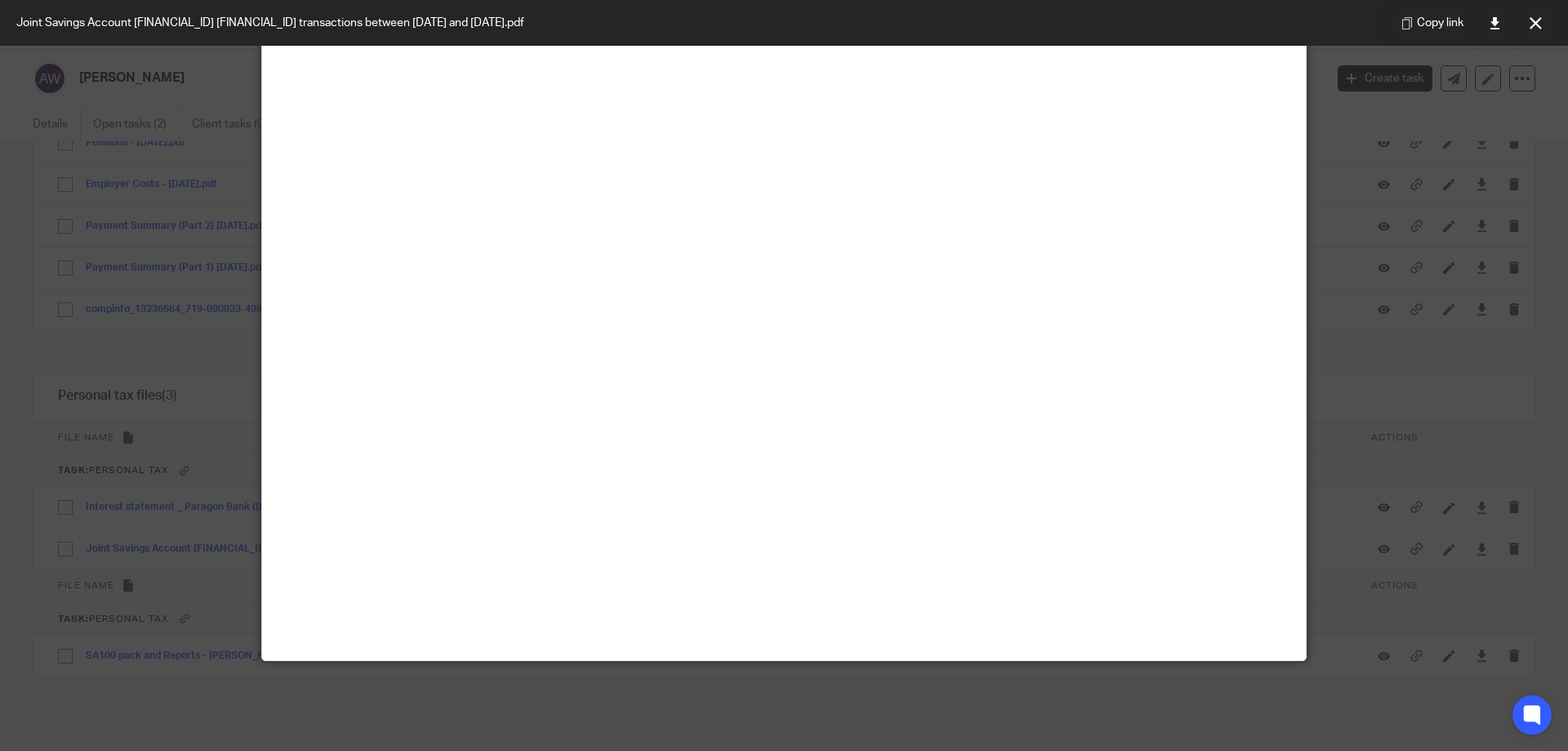 scroll, scrollTop: 0, scrollLeft: 0, axis: both 